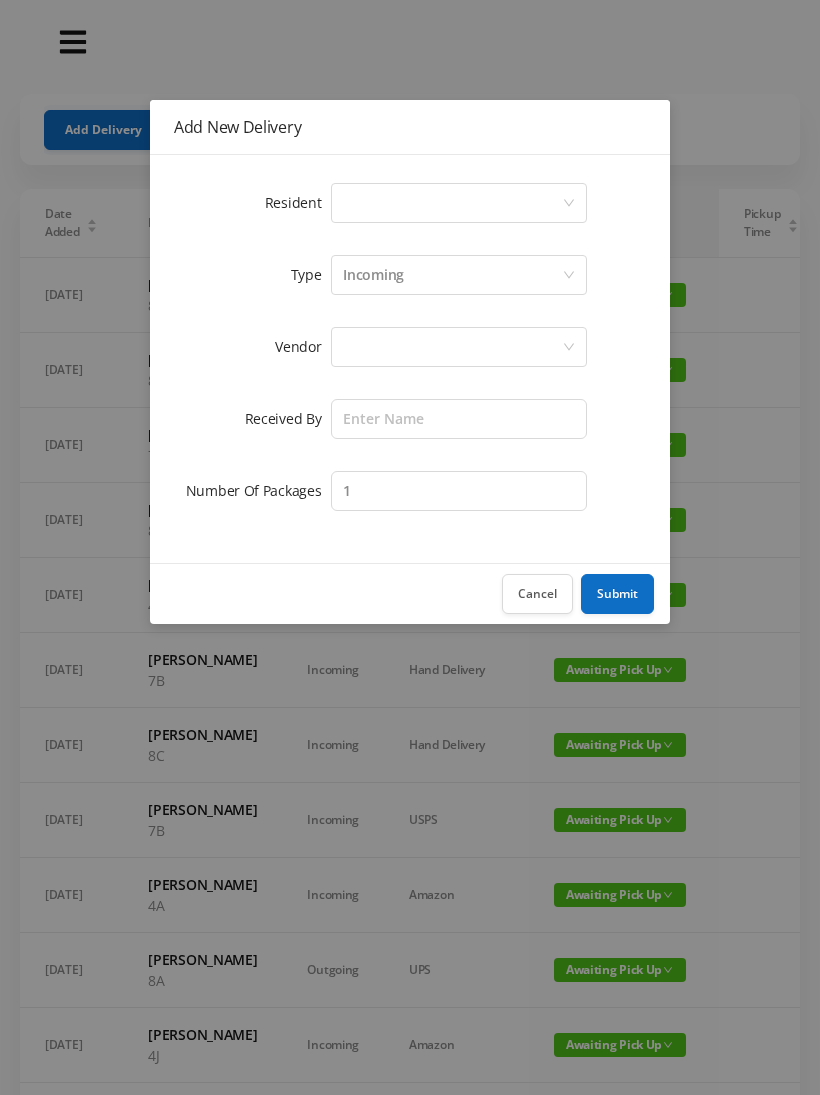 scroll, scrollTop: 0, scrollLeft: 0, axis: both 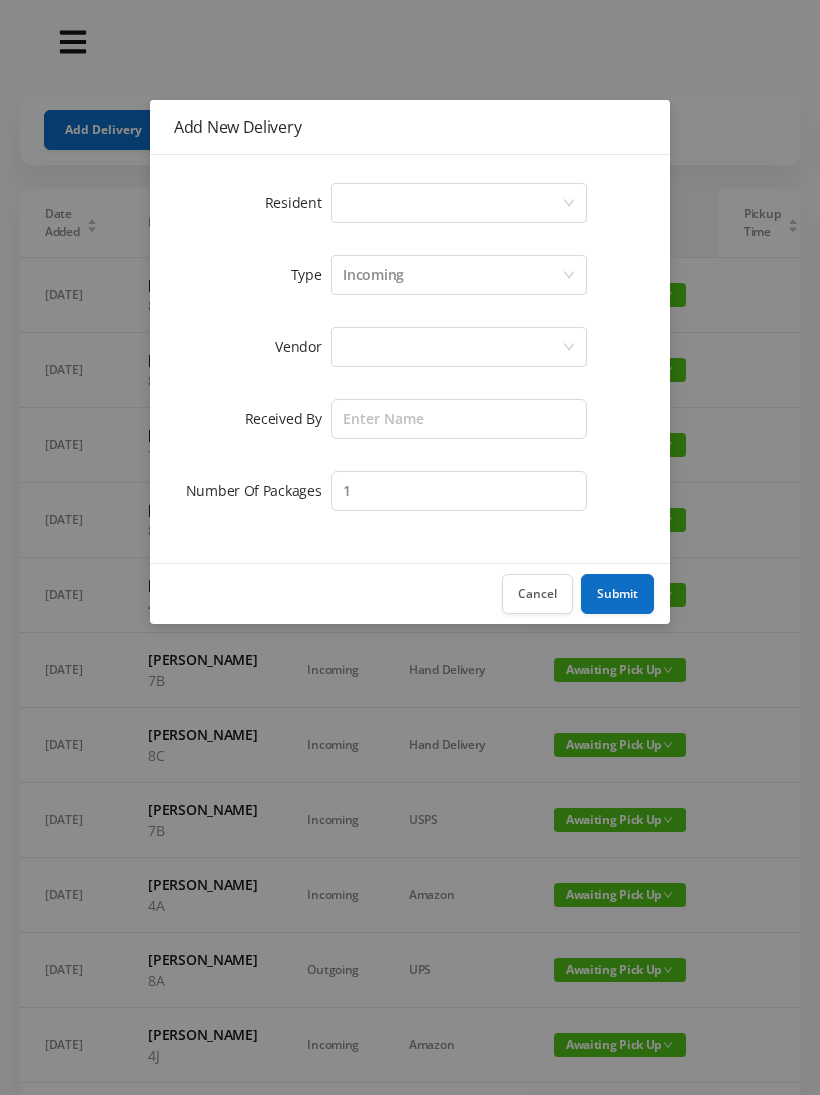 click on "Select a person" at bounding box center [459, 203] 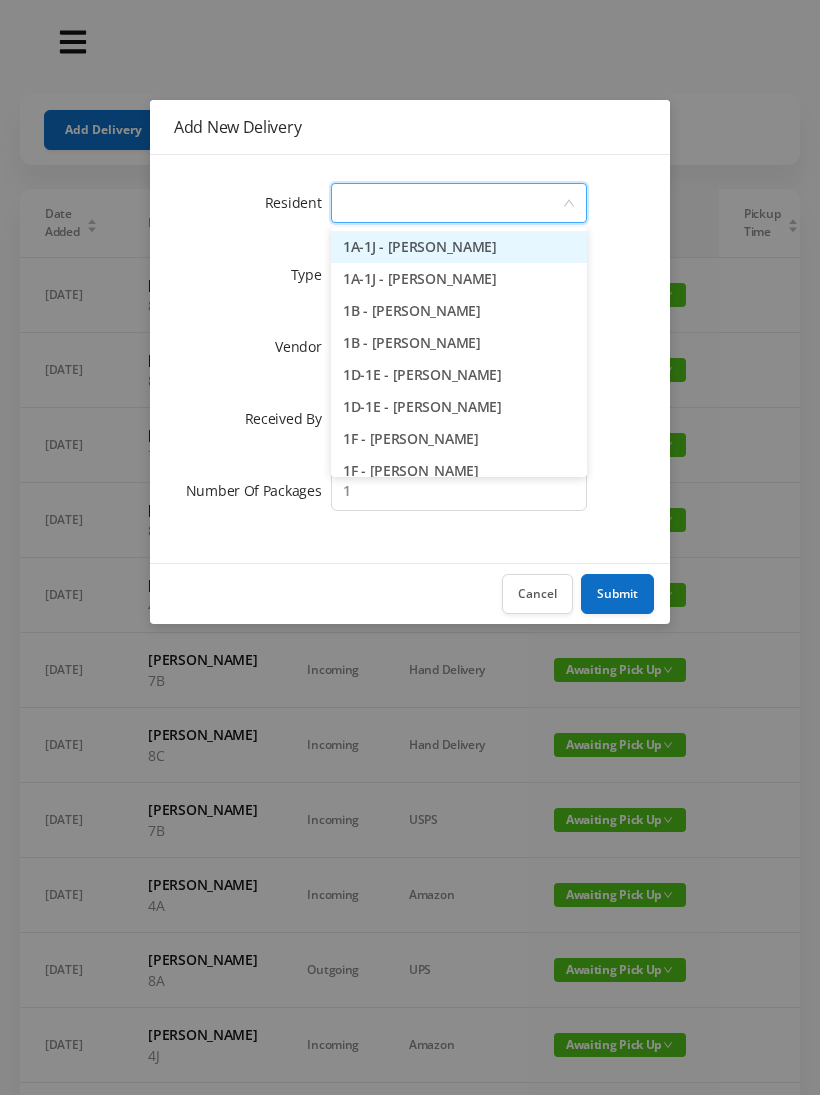 type on "7" 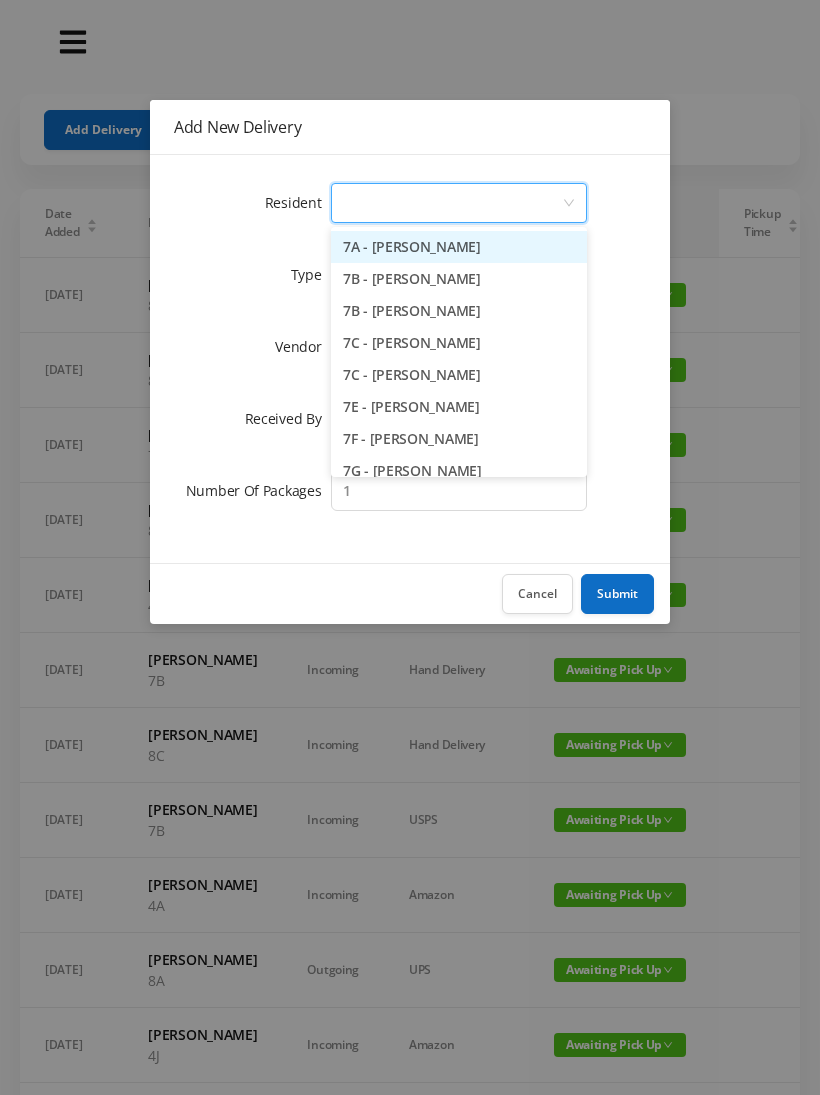 click on "Cancel" at bounding box center [537, 594] 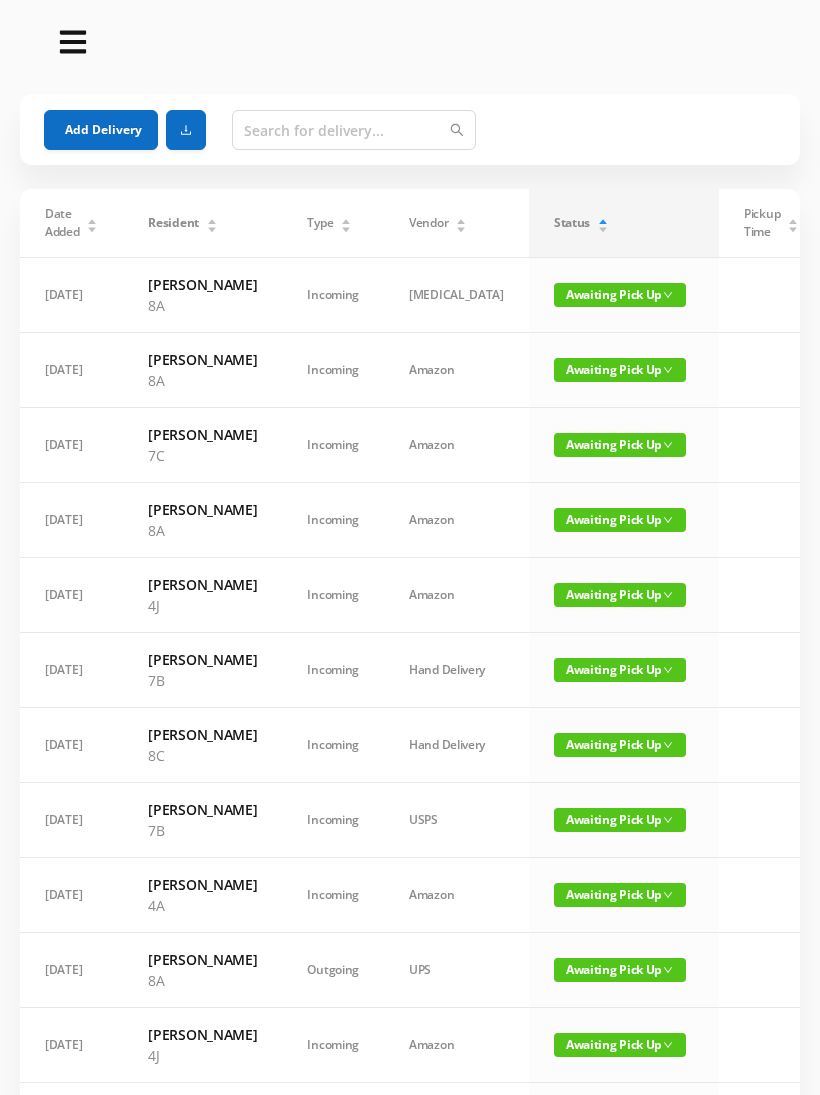 click on "Awaiting Pick Up" at bounding box center [624, 520] 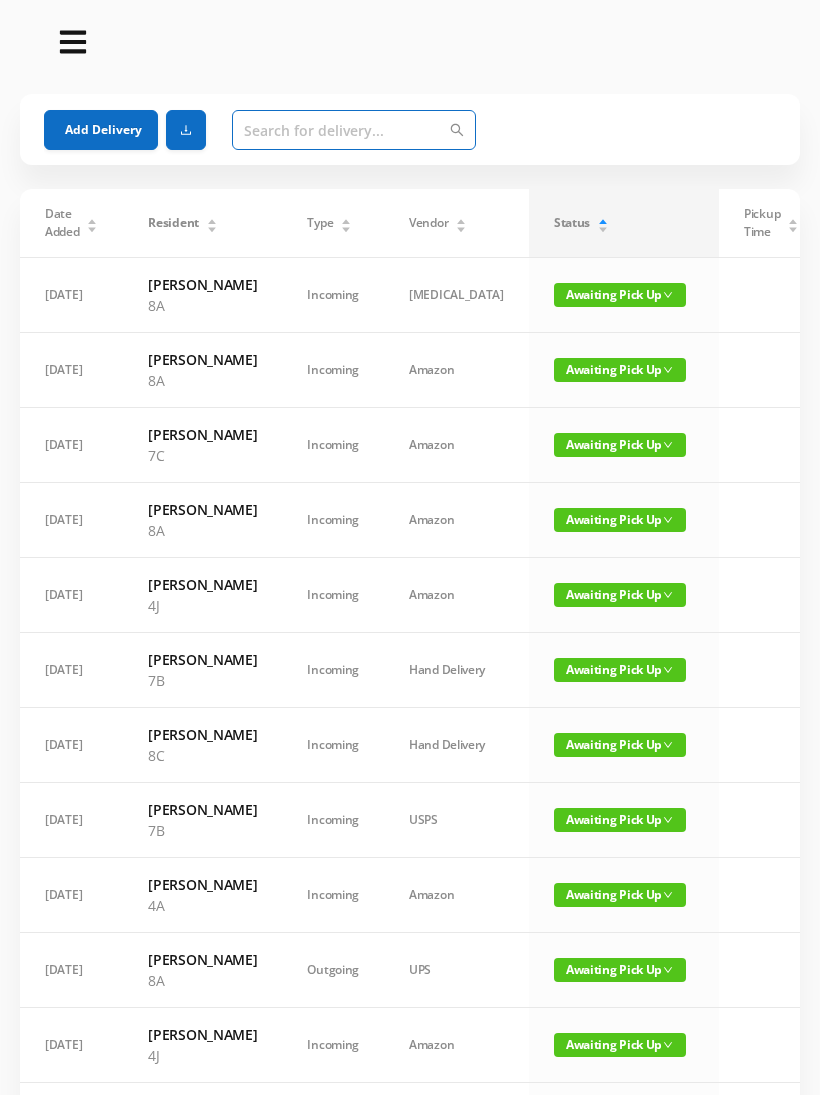 click at bounding box center (354, 130) 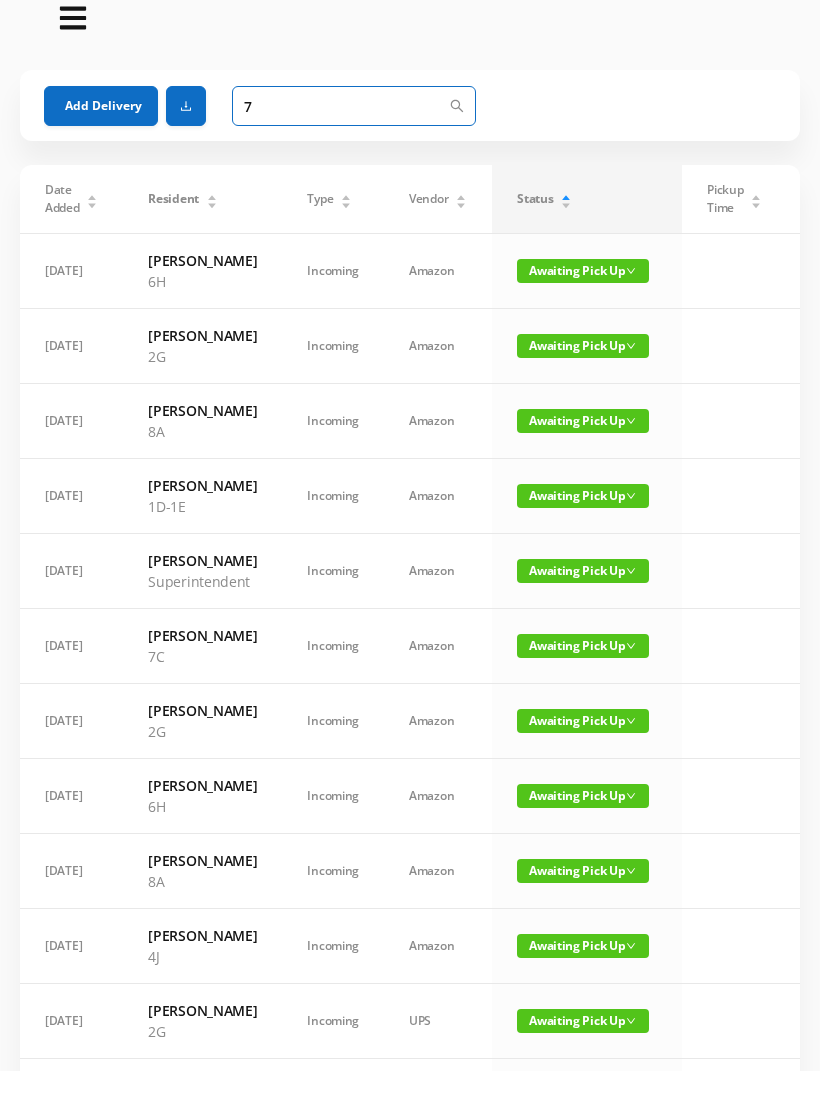 type on "7" 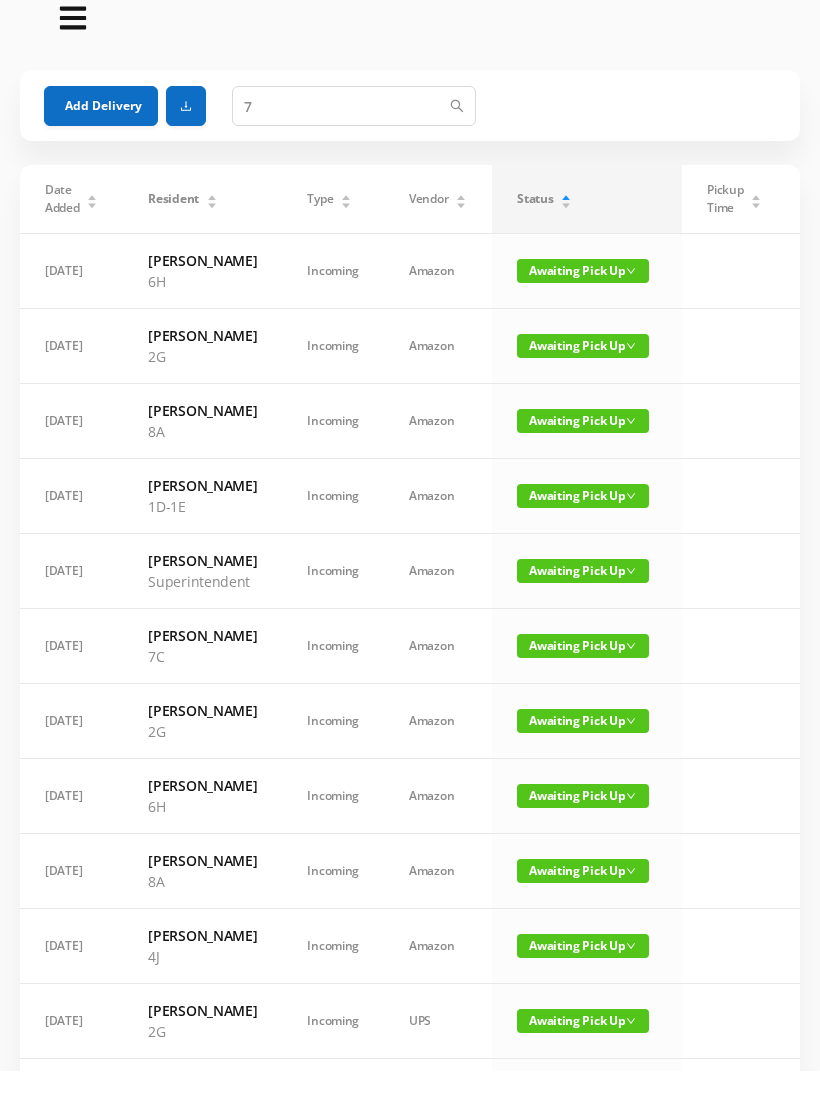 click on "Awaiting Pick Up" at bounding box center [583, 670] 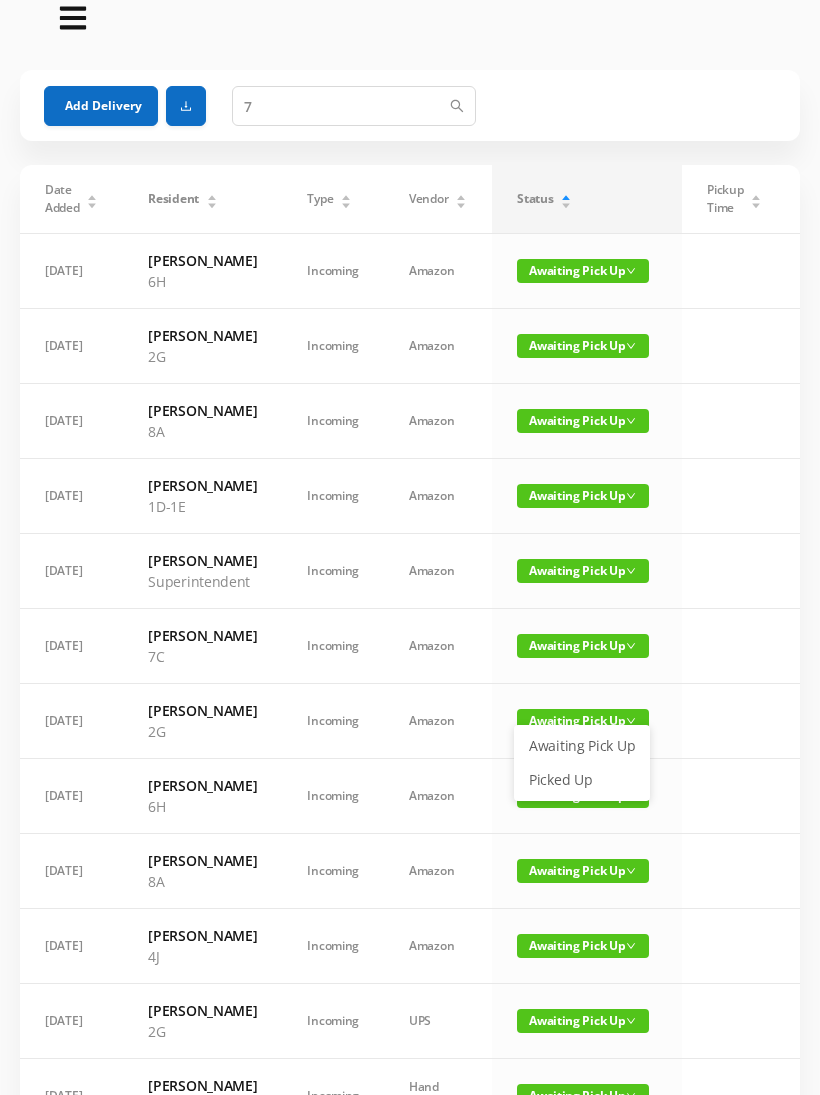 click on "Picked Up" at bounding box center (582, 780) 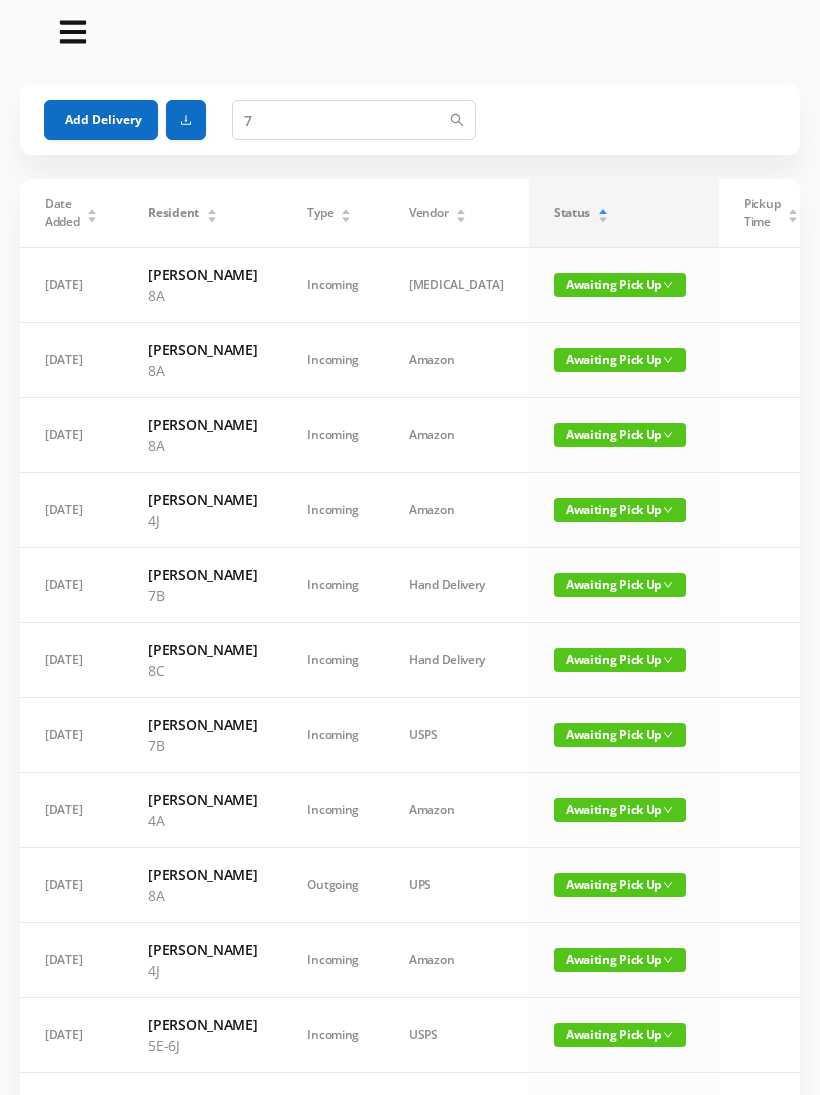 scroll, scrollTop: 0, scrollLeft: 0, axis: both 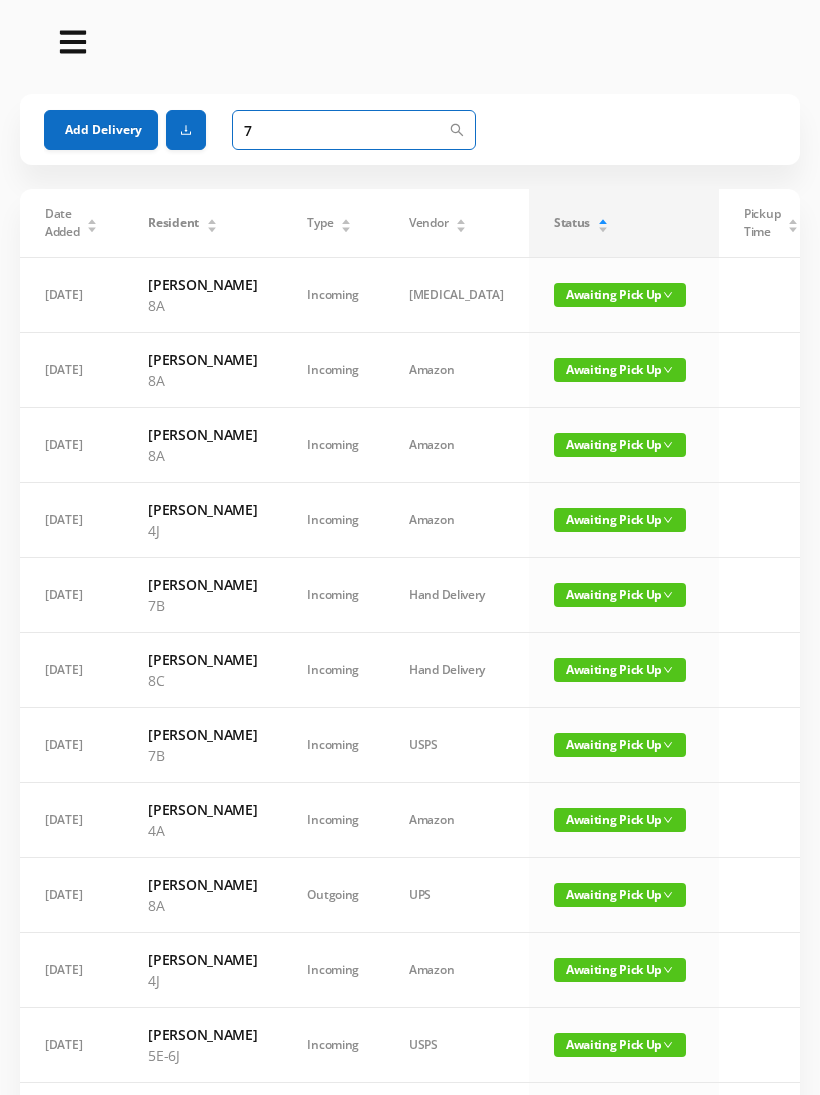 click on "7" at bounding box center [354, 130] 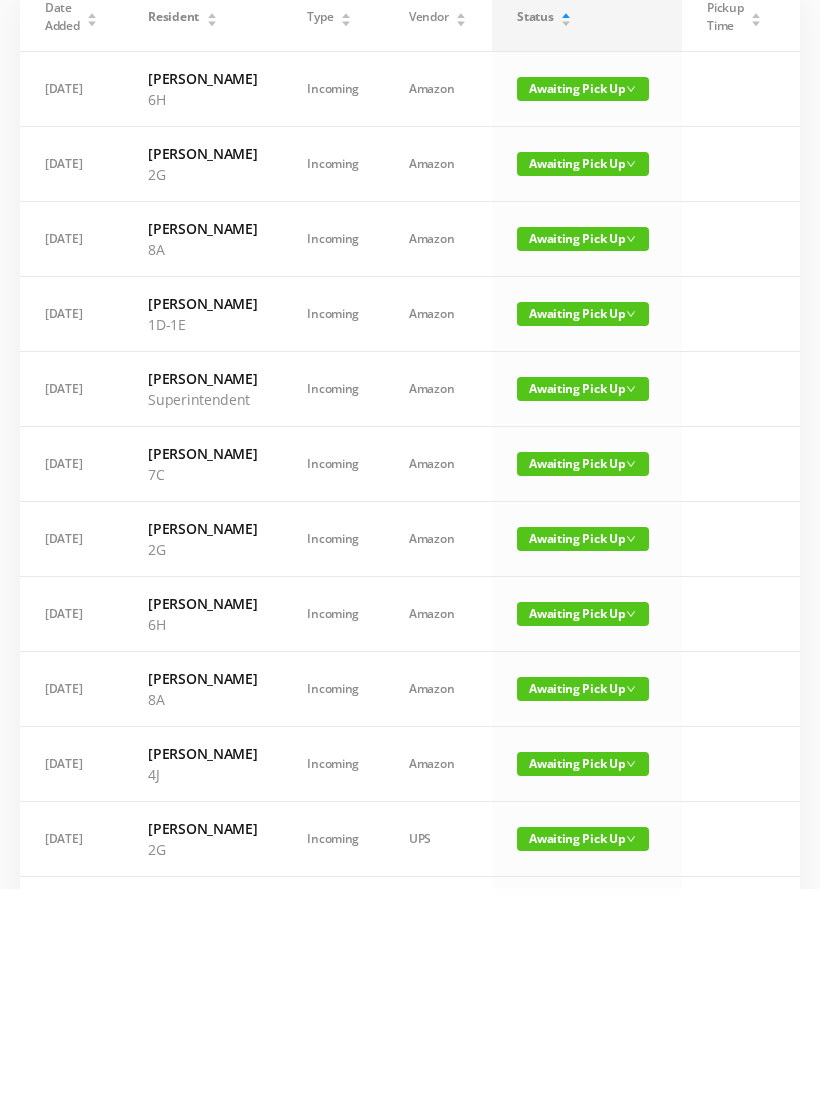 type 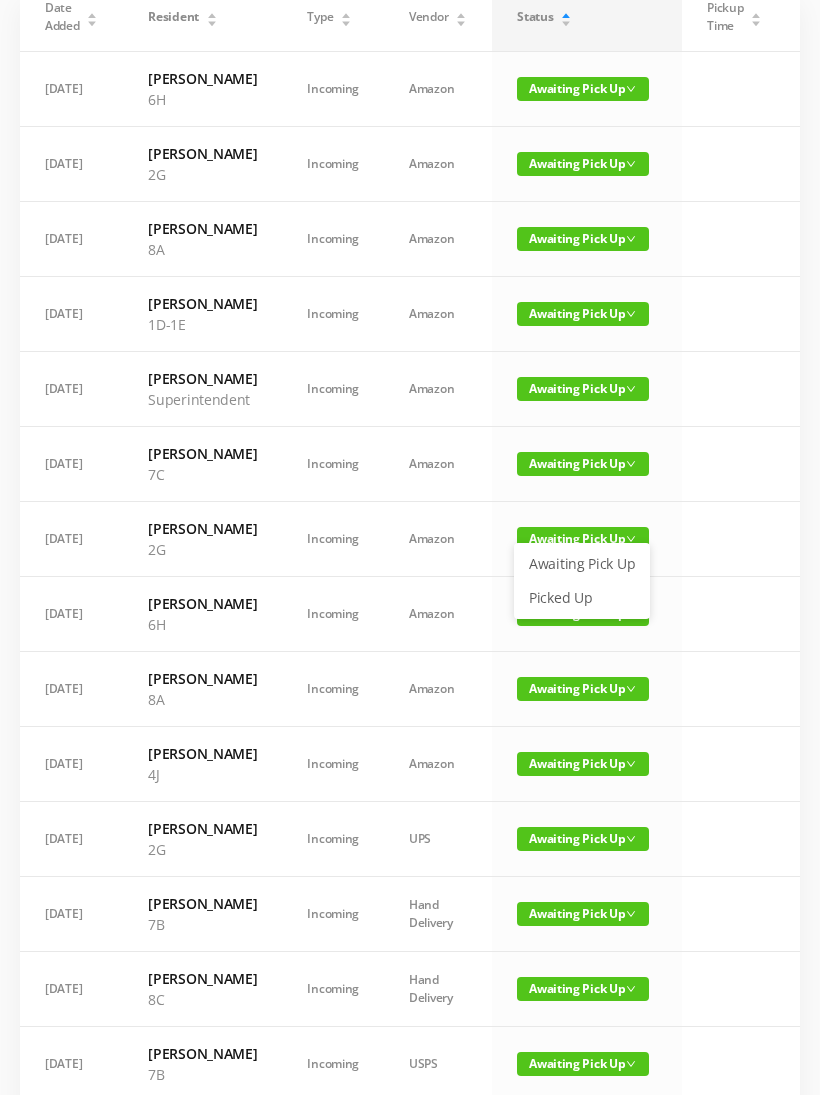 click on "Picked Up" at bounding box center [582, 598] 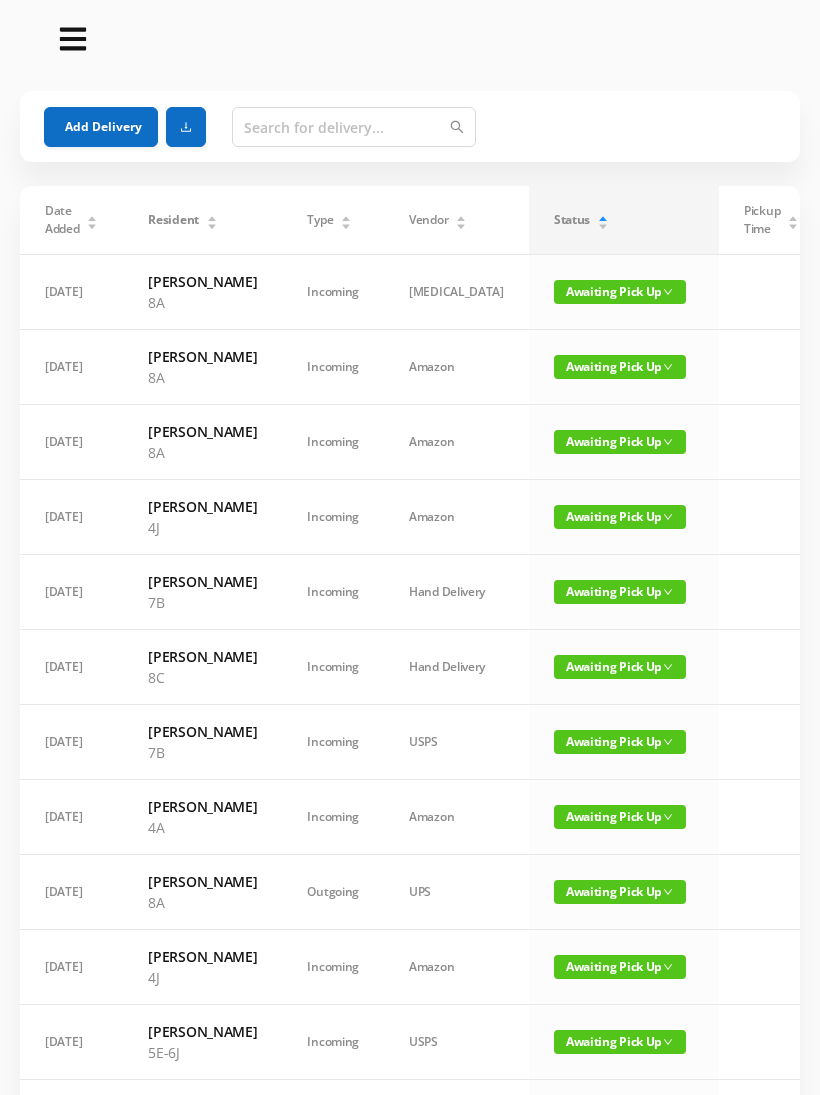 scroll, scrollTop: 0, scrollLeft: 0, axis: both 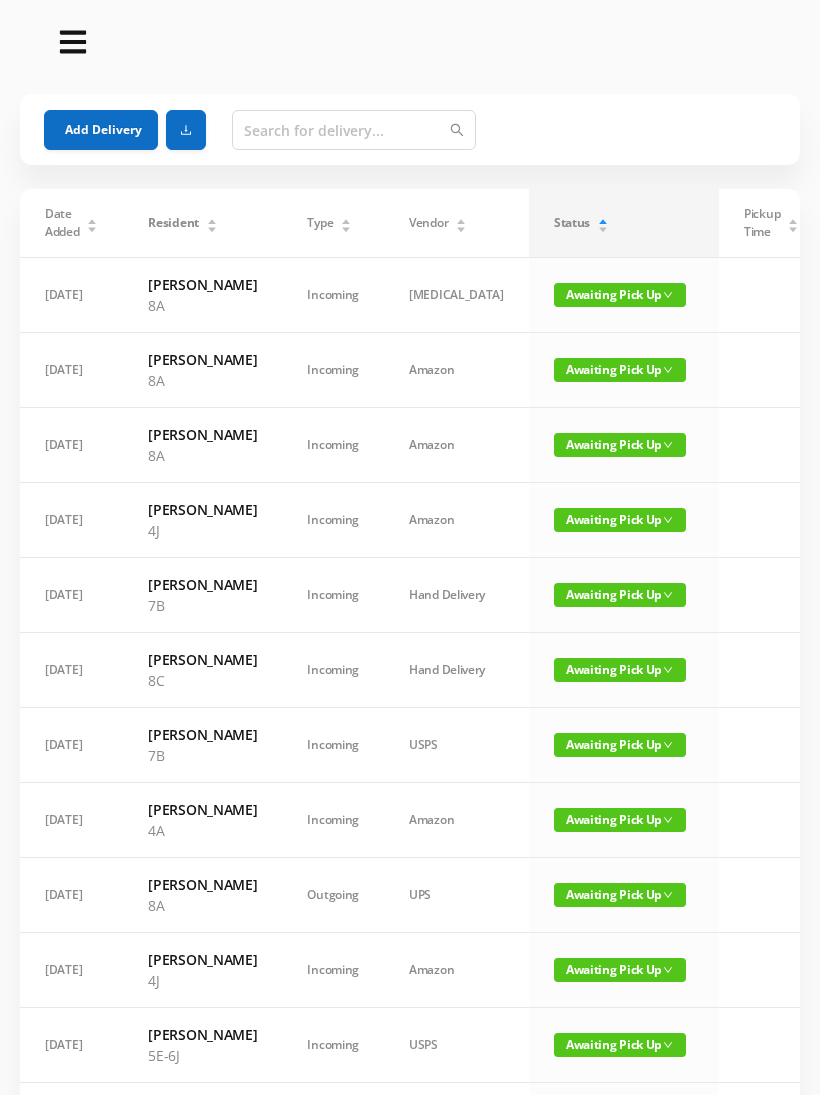 click on "Awaiting Pick Up" at bounding box center [620, 745] 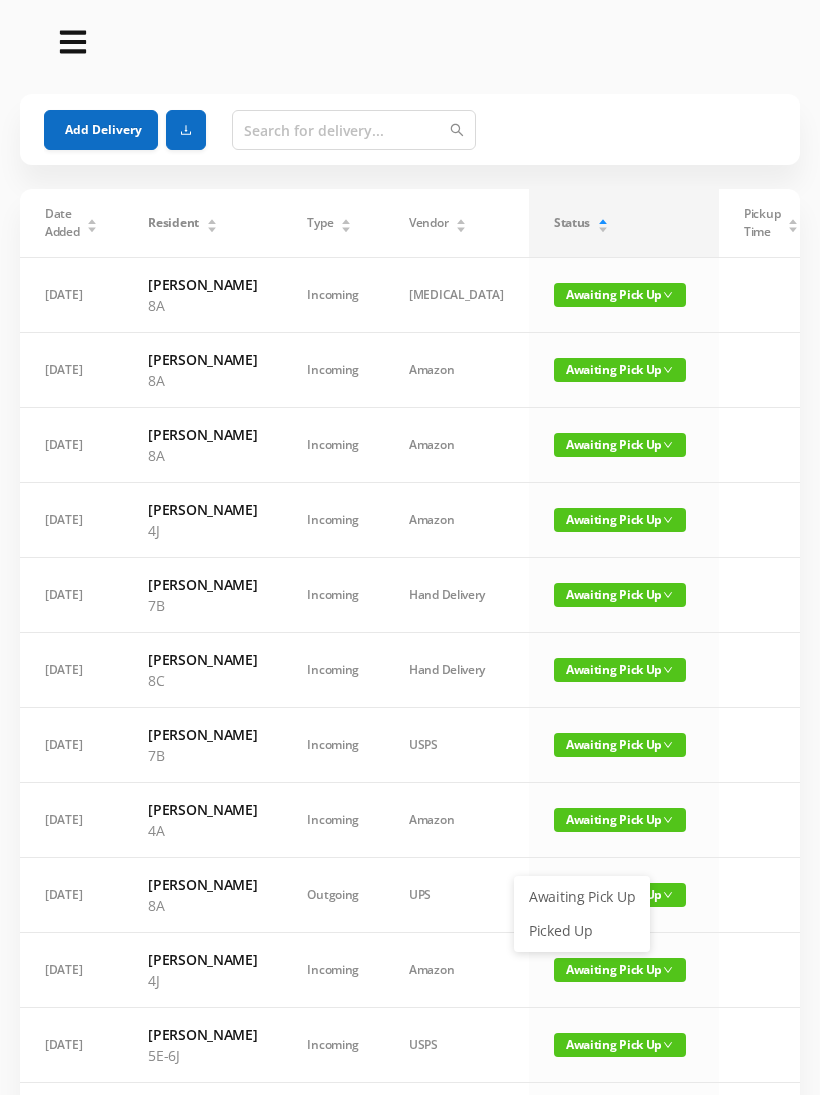 click on "Picked Up" at bounding box center [582, 931] 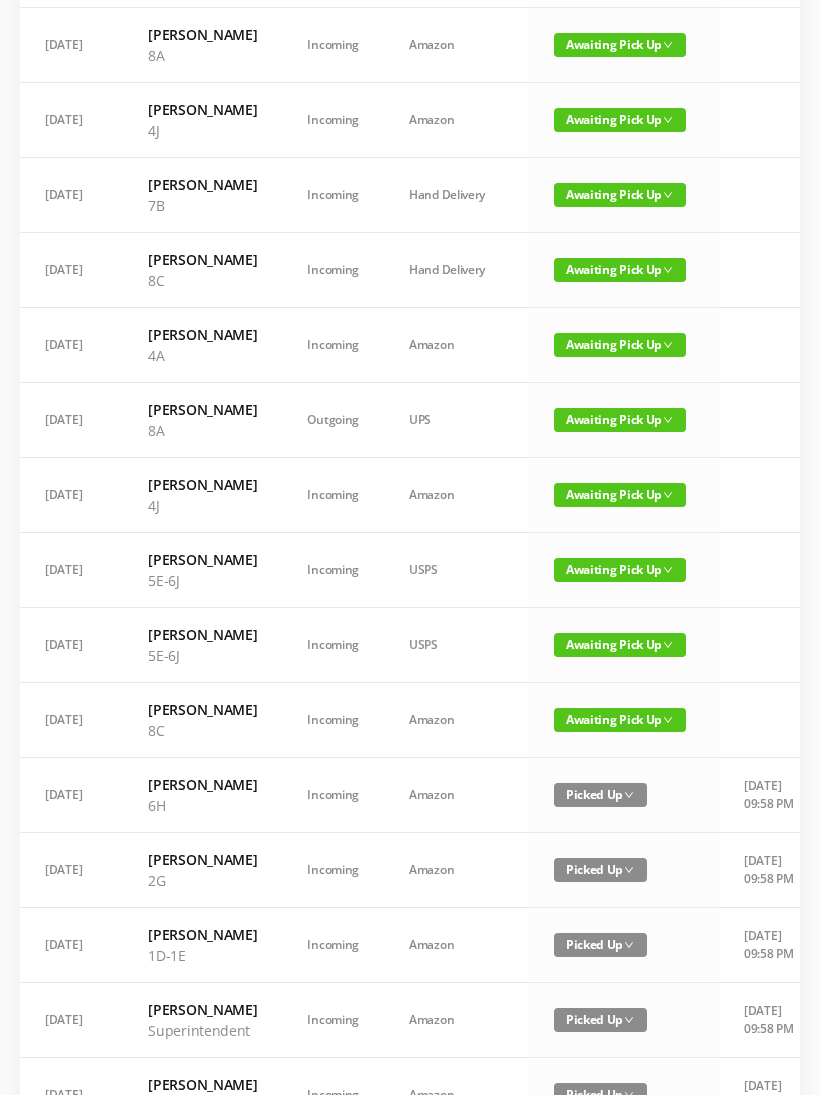 scroll, scrollTop: 0, scrollLeft: 0, axis: both 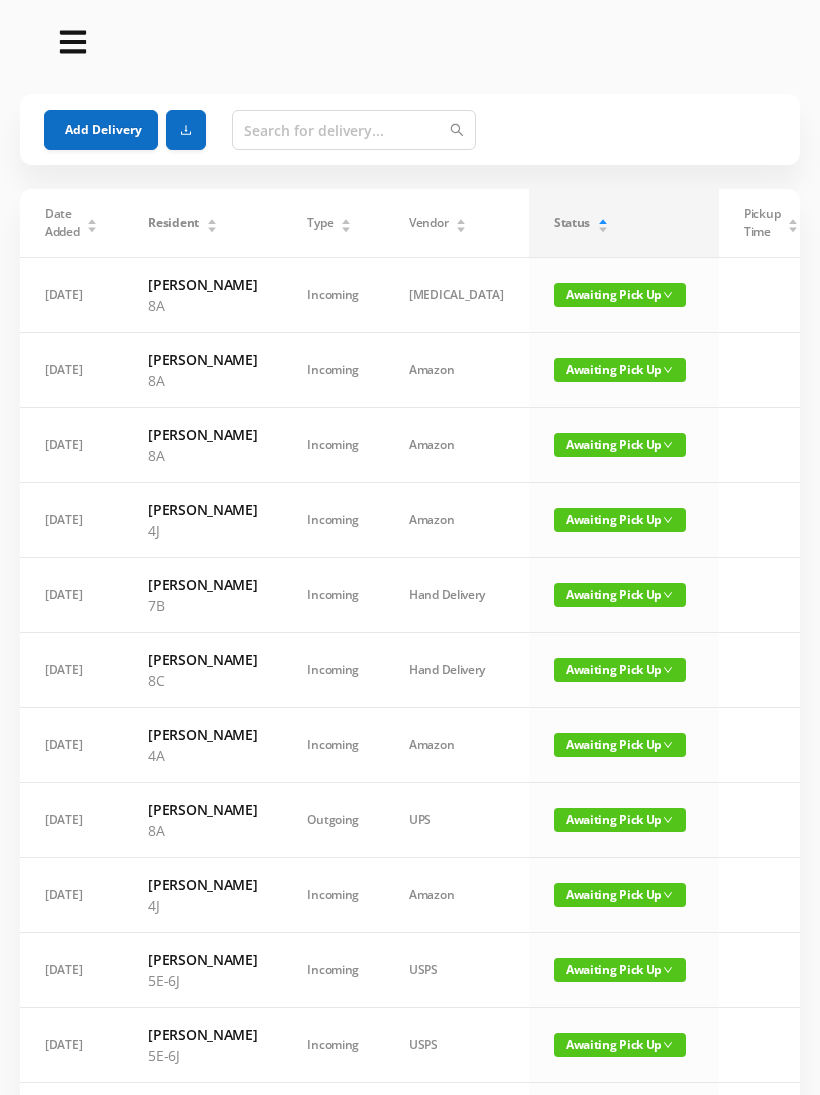 click on "Add Delivery" at bounding box center (101, 130) 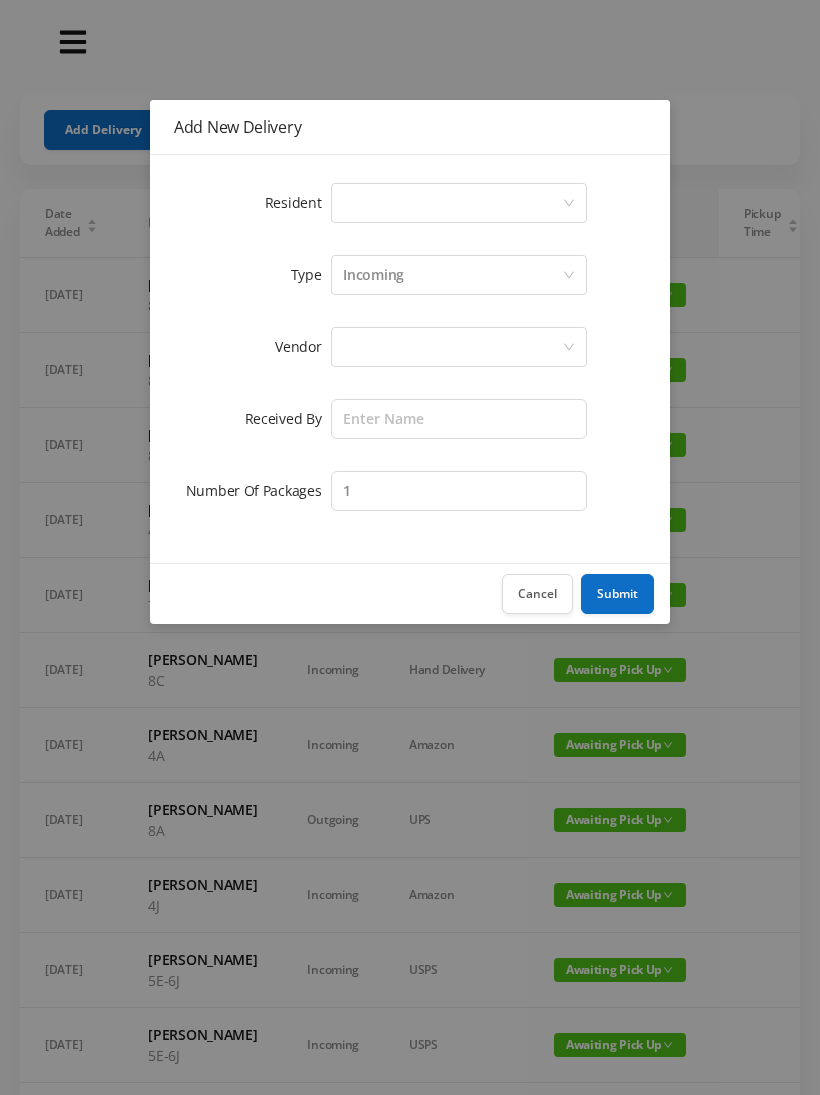 click on "Cancel" at bounding box center [537, 594] 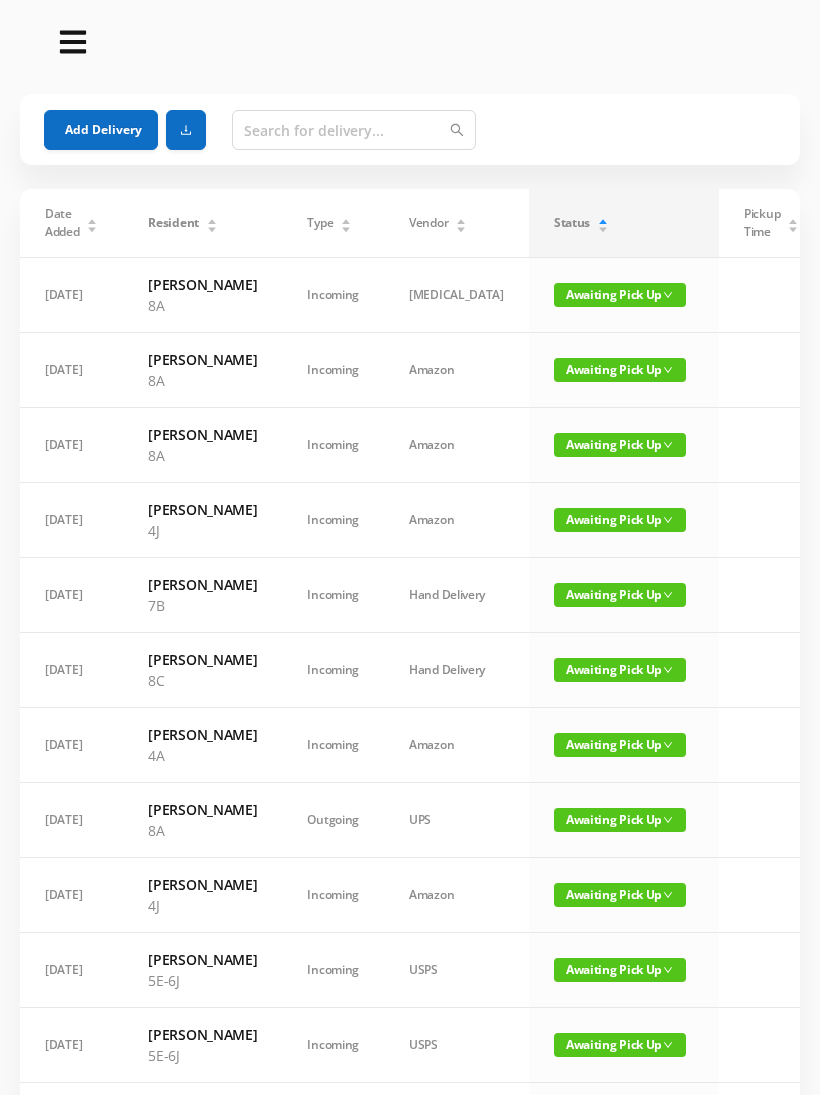 click on "Awaiting Pick Up" at bounding box center [624, 820] 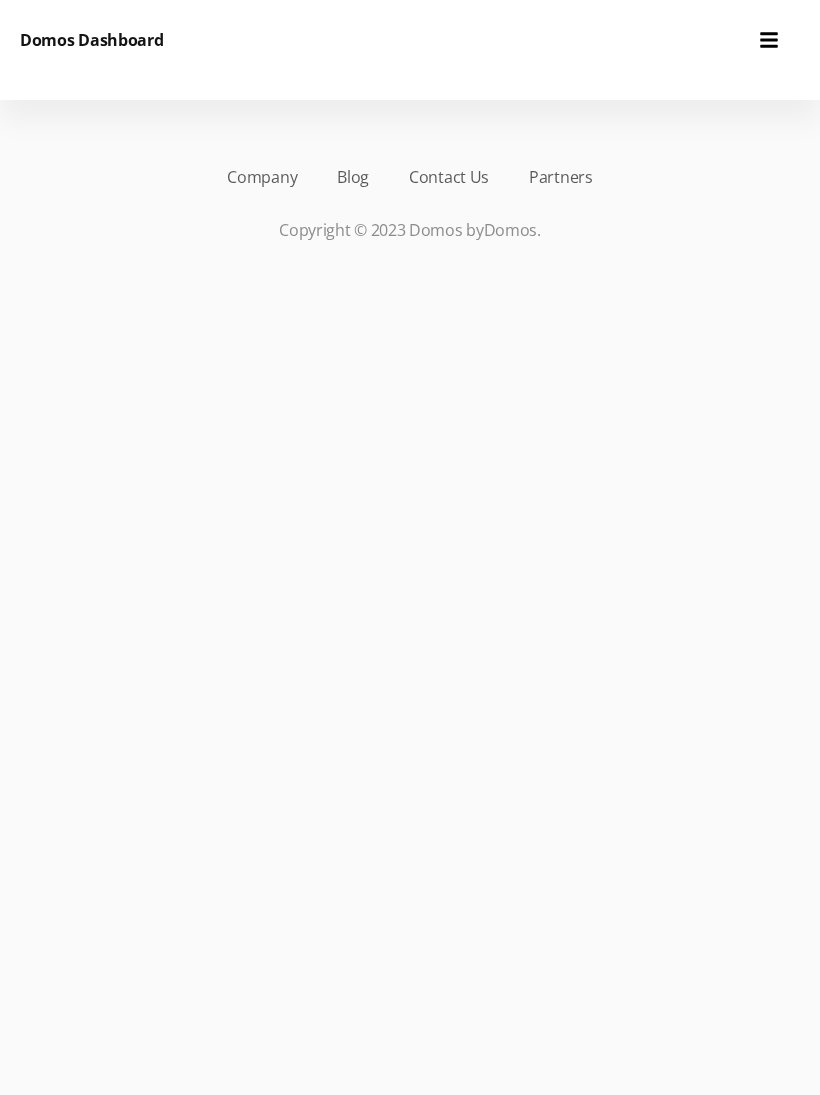 scroll, scrollTop: 0, scrollLeft: 0, axis: both 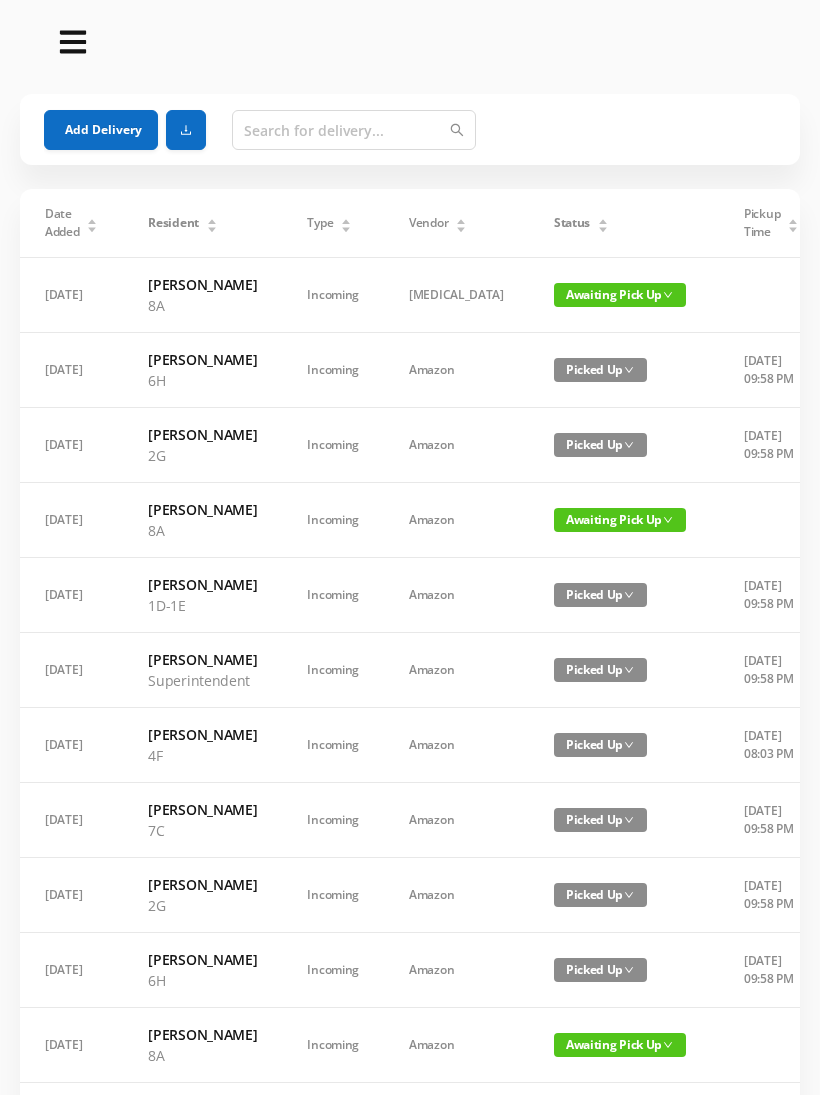 click on "Status" at bounding box center (581, 223) 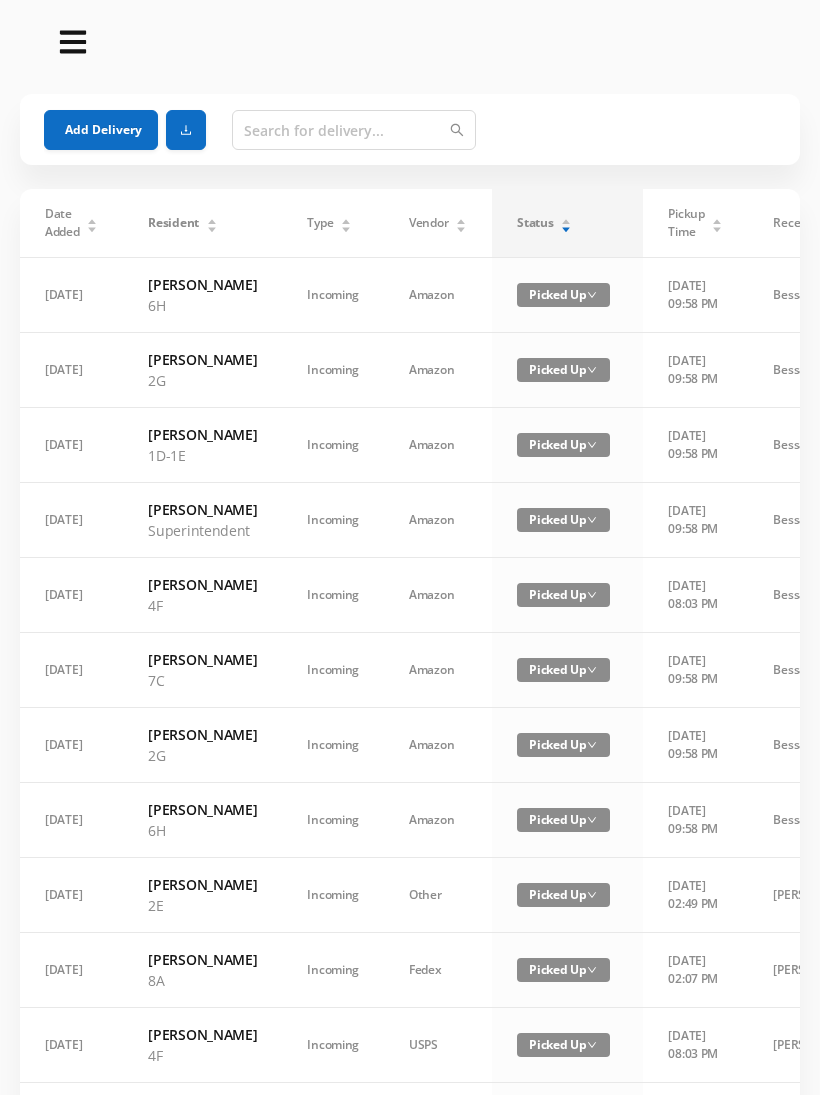 click on "Status" at bounding box center [535, 223] 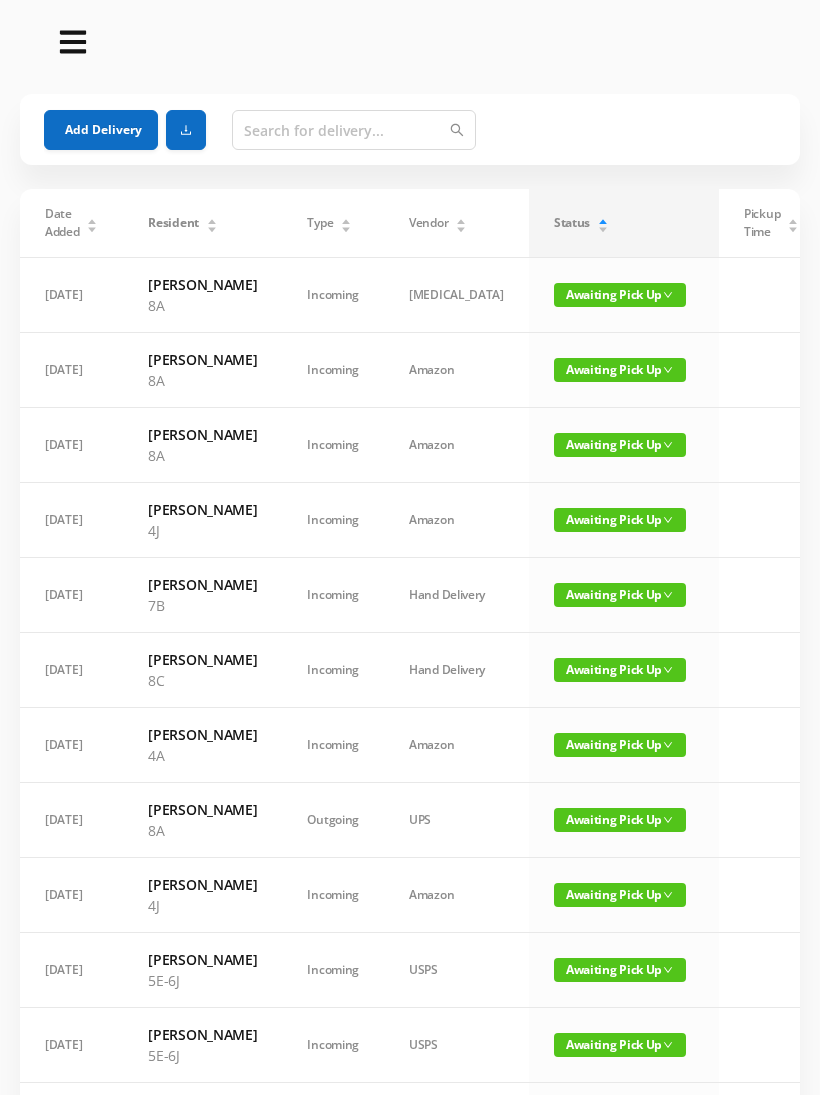 click on "Awaiting Pick Up" at bounding box center (620, 595) 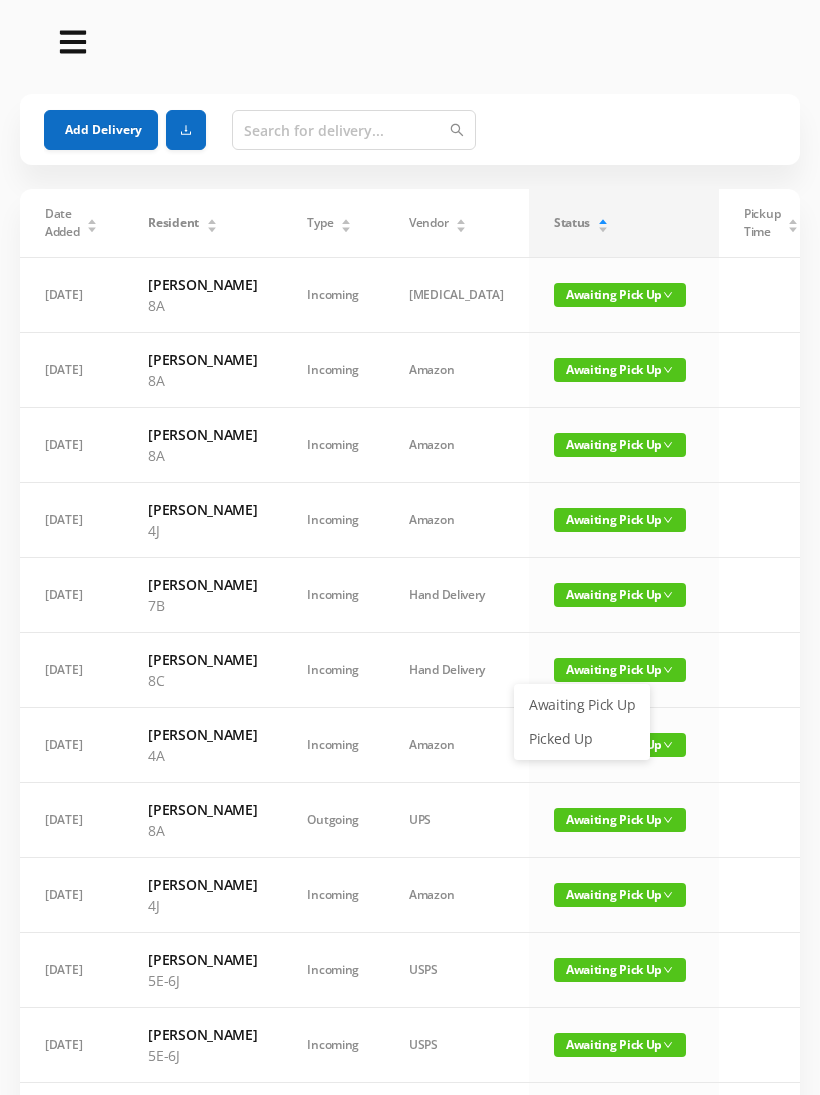 click on "Picked Up" at bounding box center (582, 739) 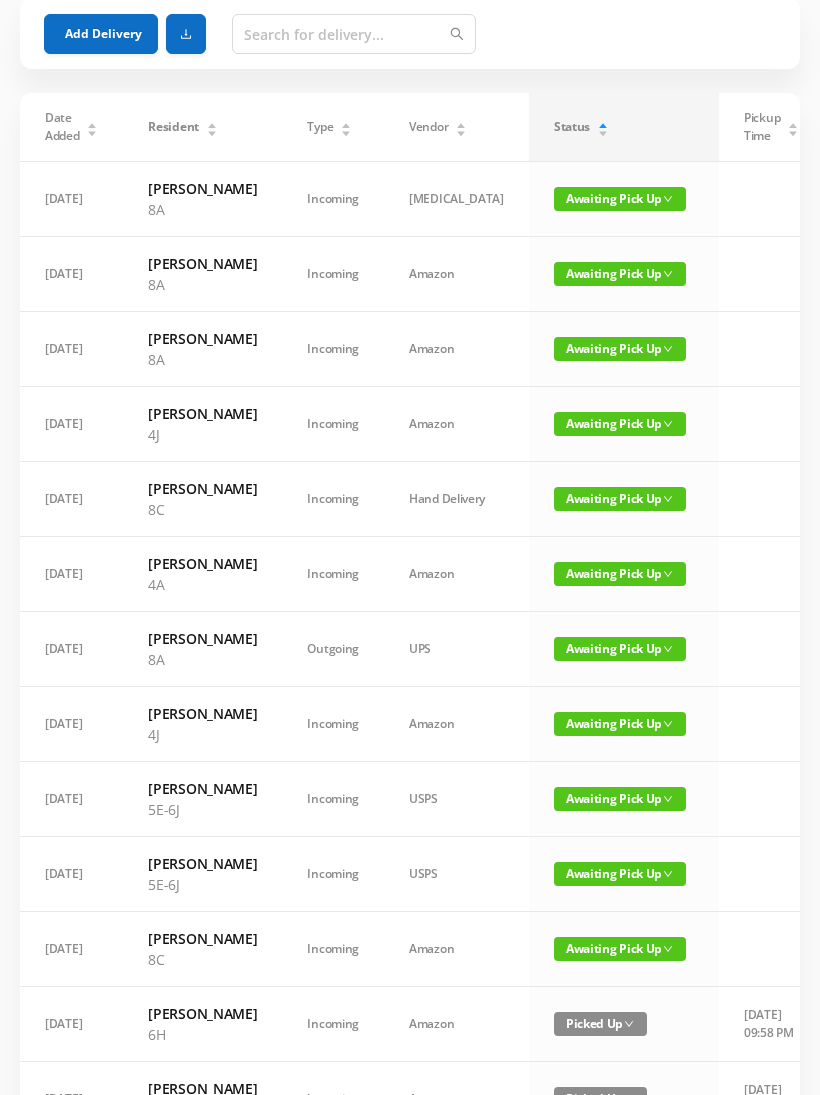 scroll, scrollTop: 0, scrollLeft: 0, axis: both 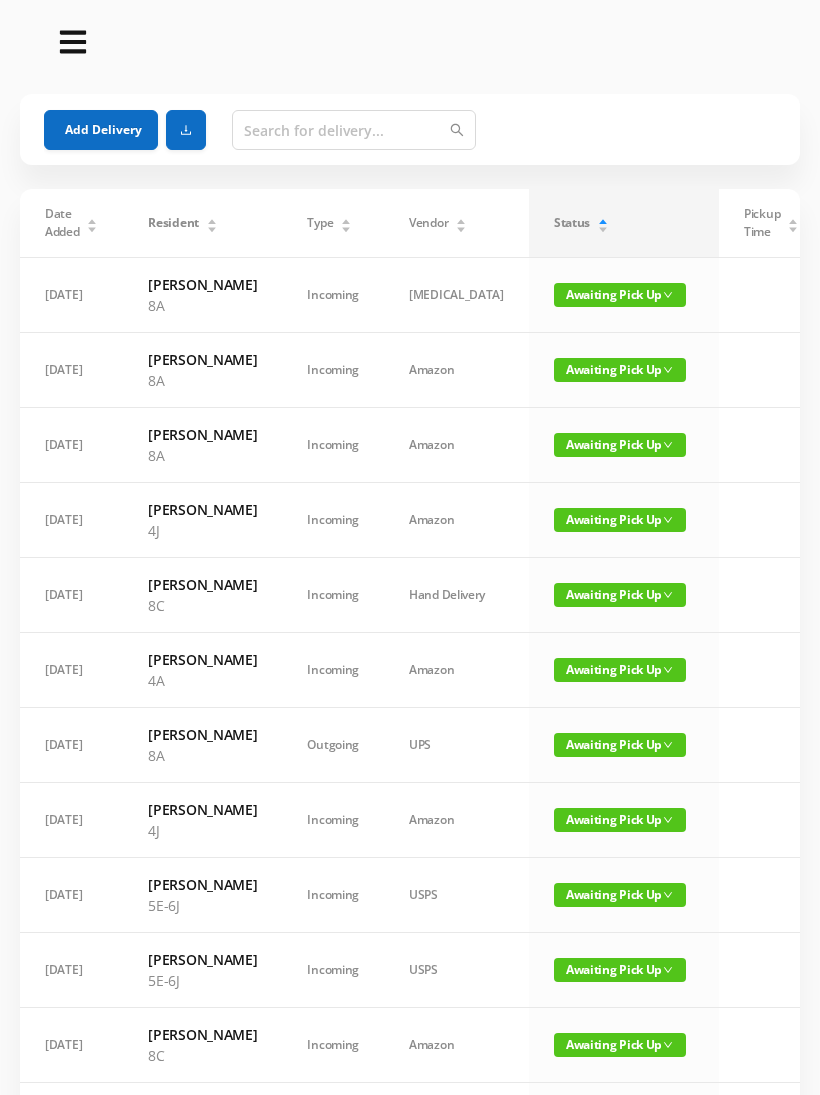 click on "Awaiting Pick Up" at bounding box center (620, 745) 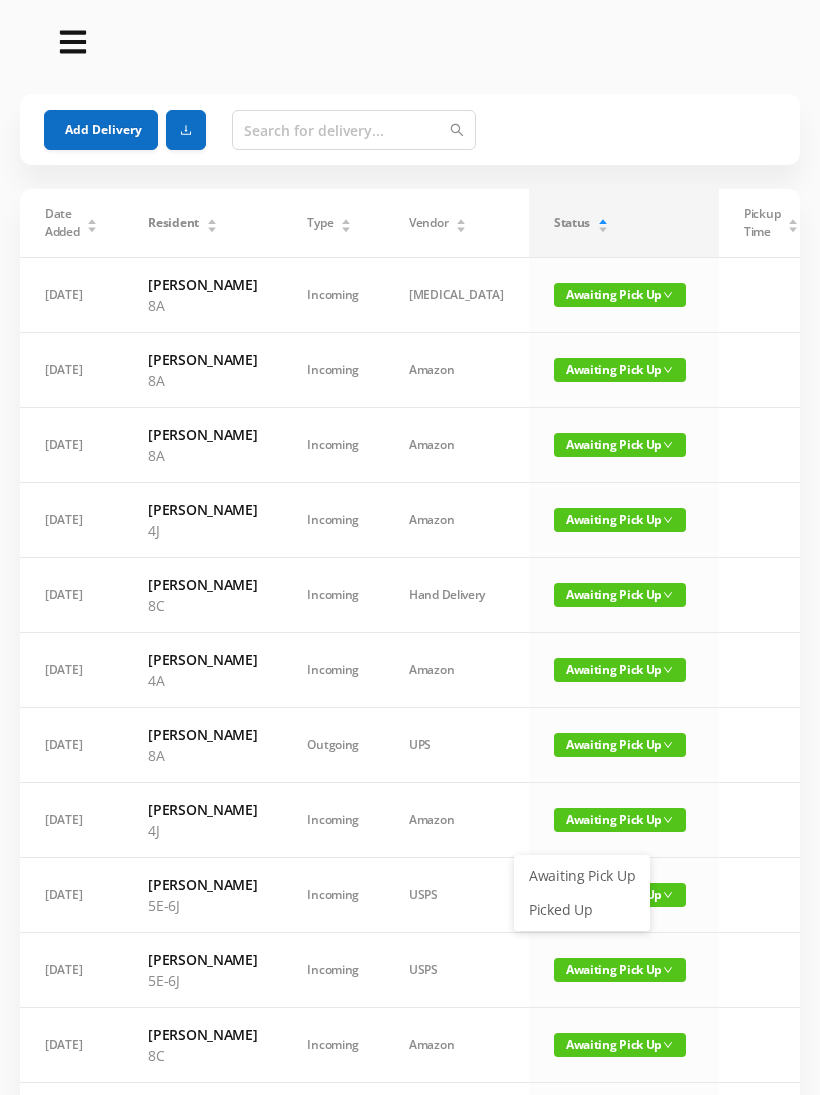 click on "Picked Up" at bounding box center (582, 910) 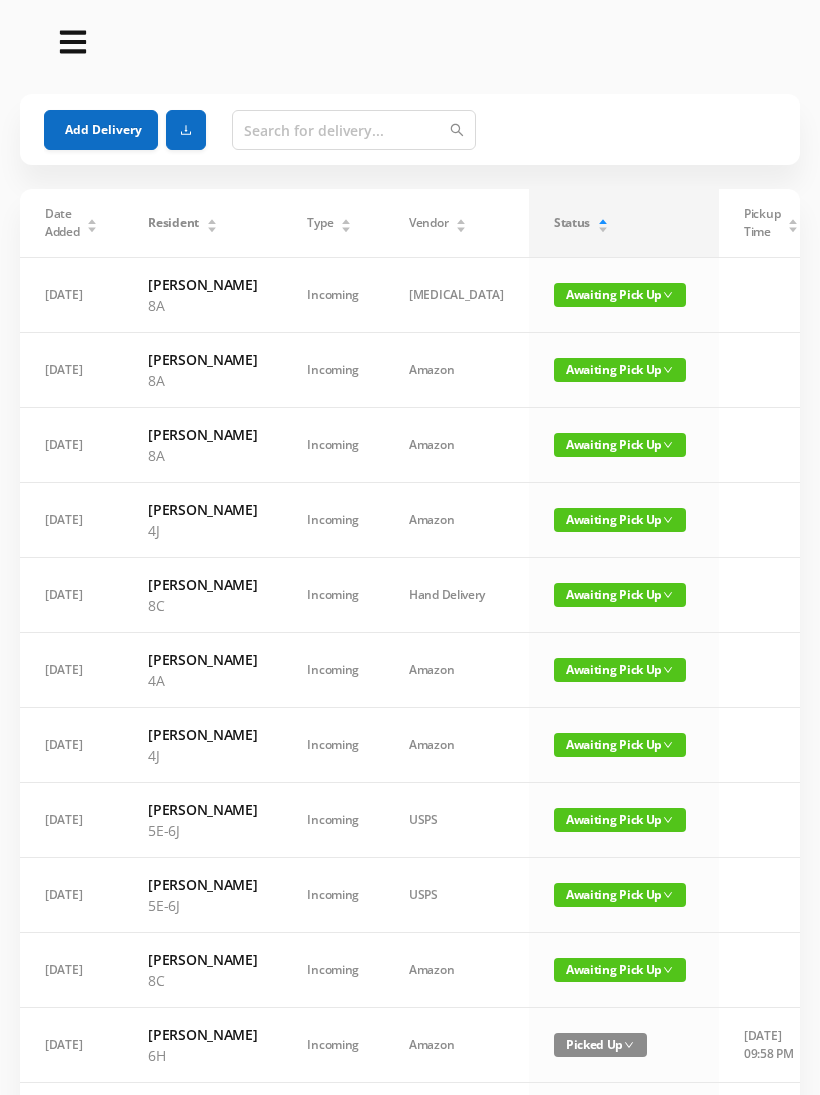 click on "Add Delivery" at bounding box center [101, 130] 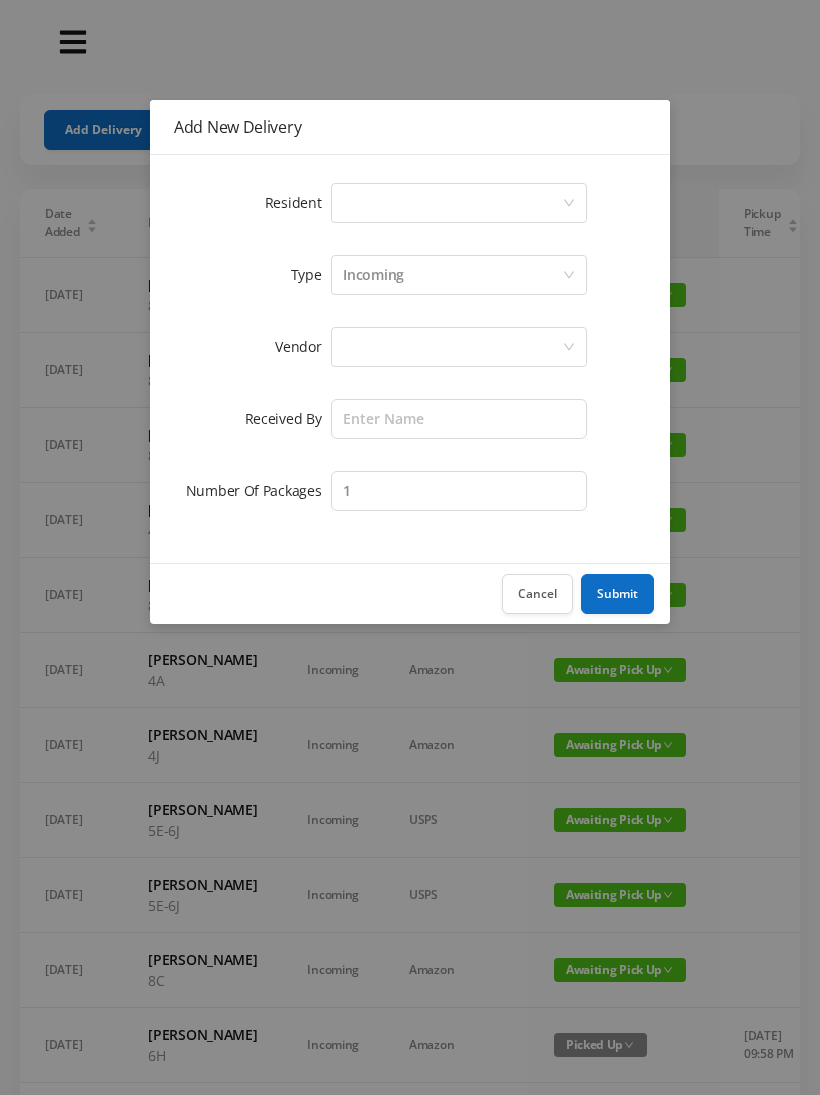 click on "Select a person" at bounding box center (452, 203) 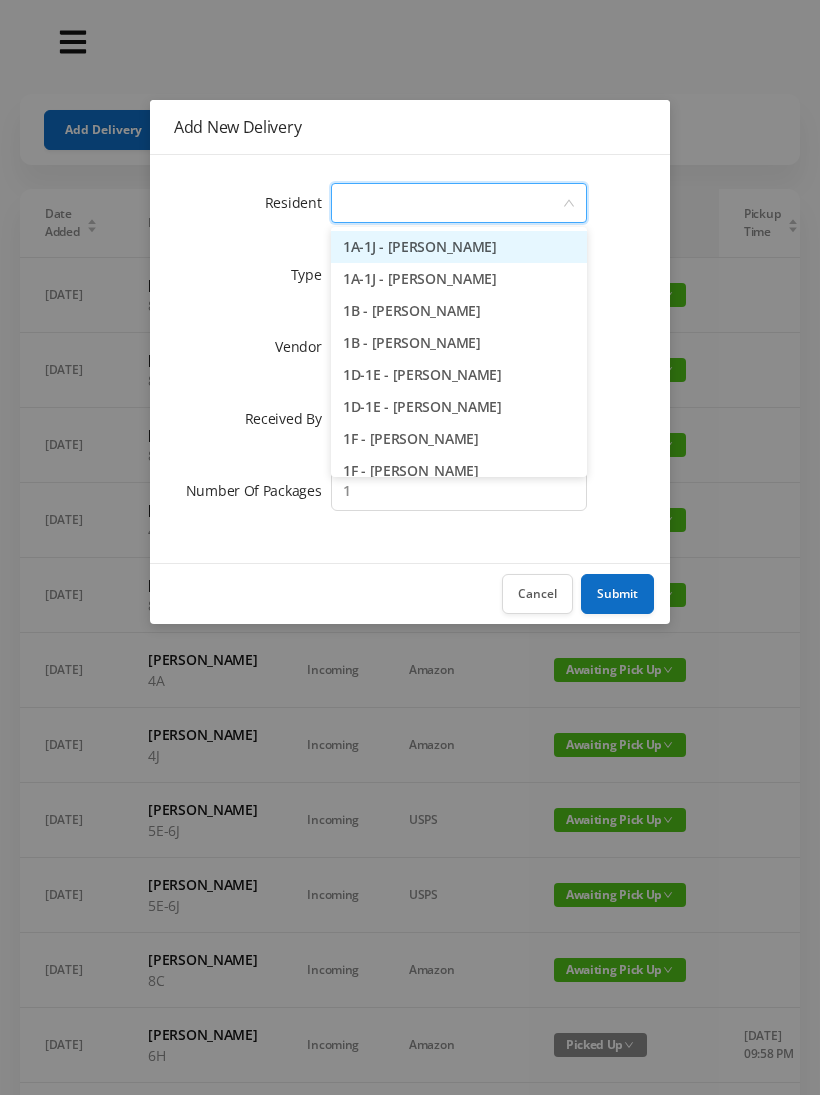type on "8" 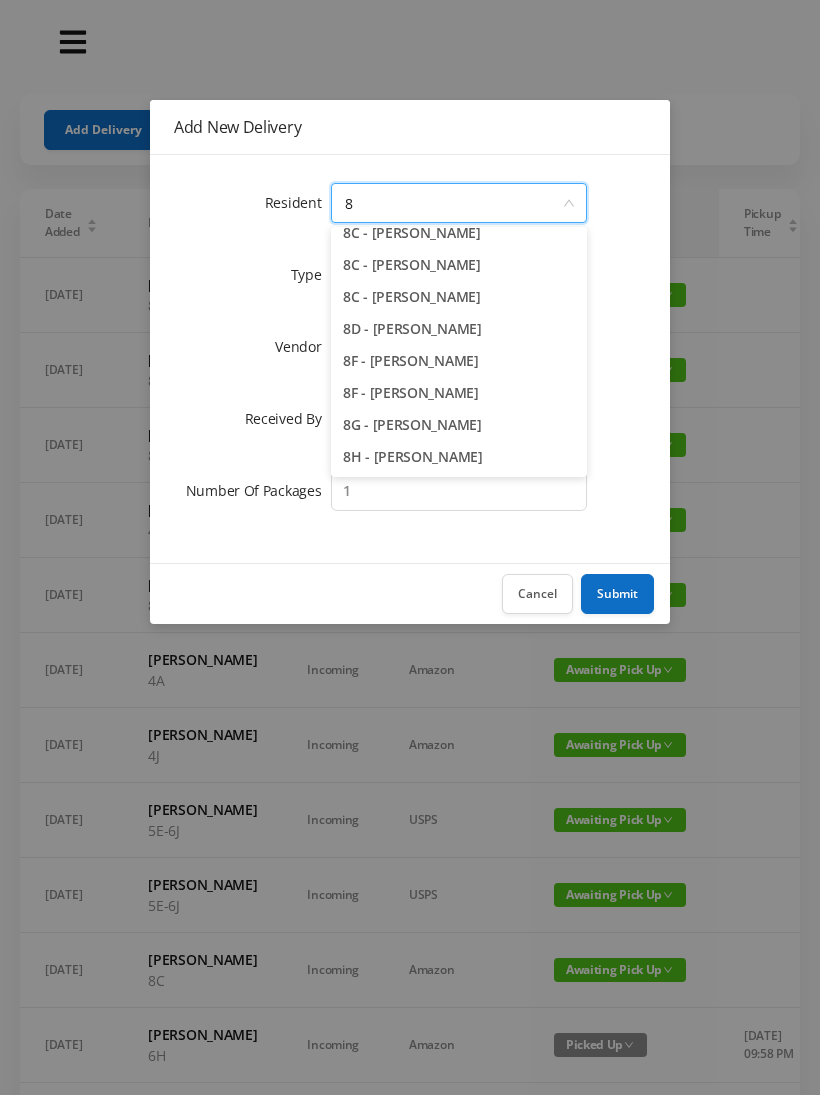 scroll, scrollTop: 110, scrollLeft: 0, axis: vertical 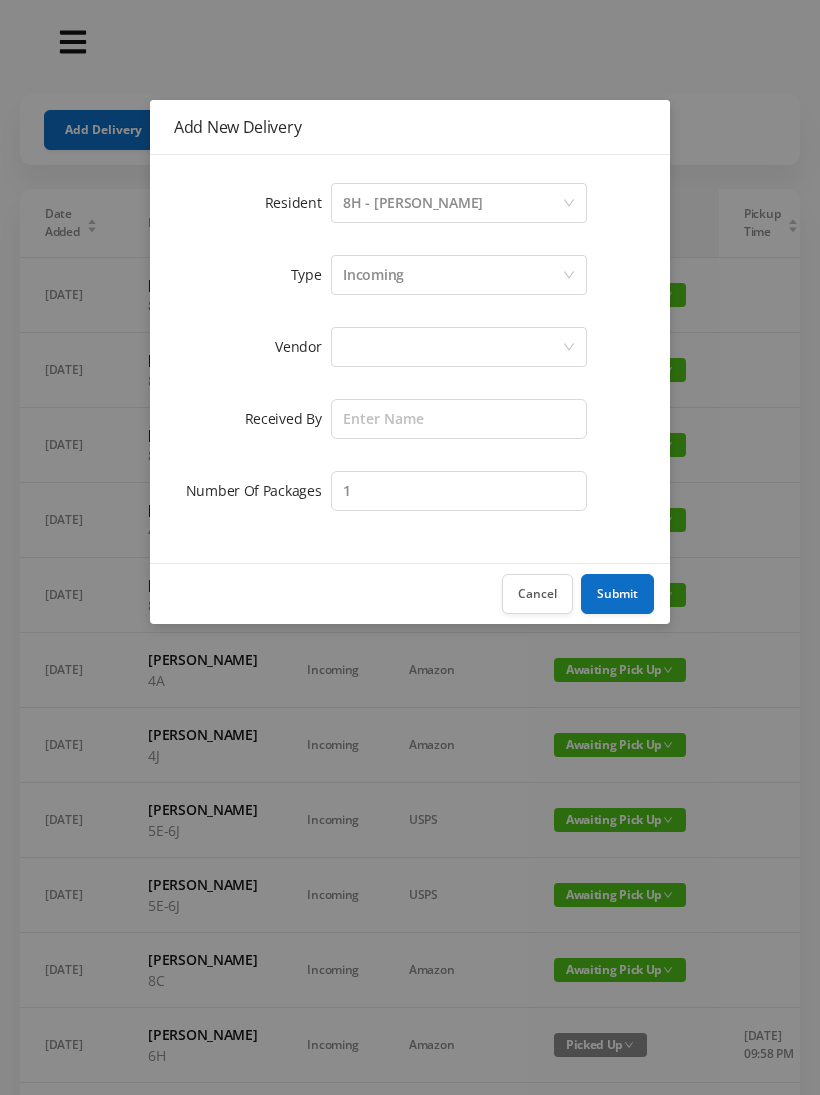 click at bounding box center [452, 347] 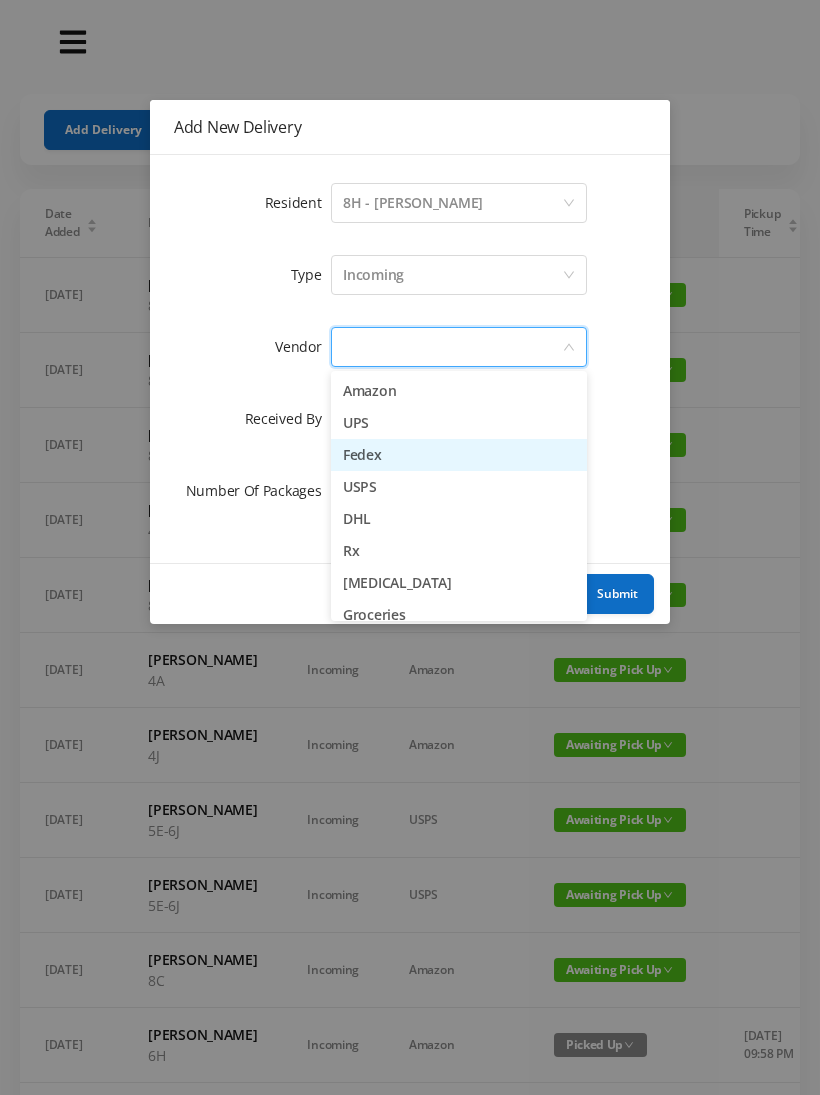 click on "Fedex" at bounding box center (459, 455) 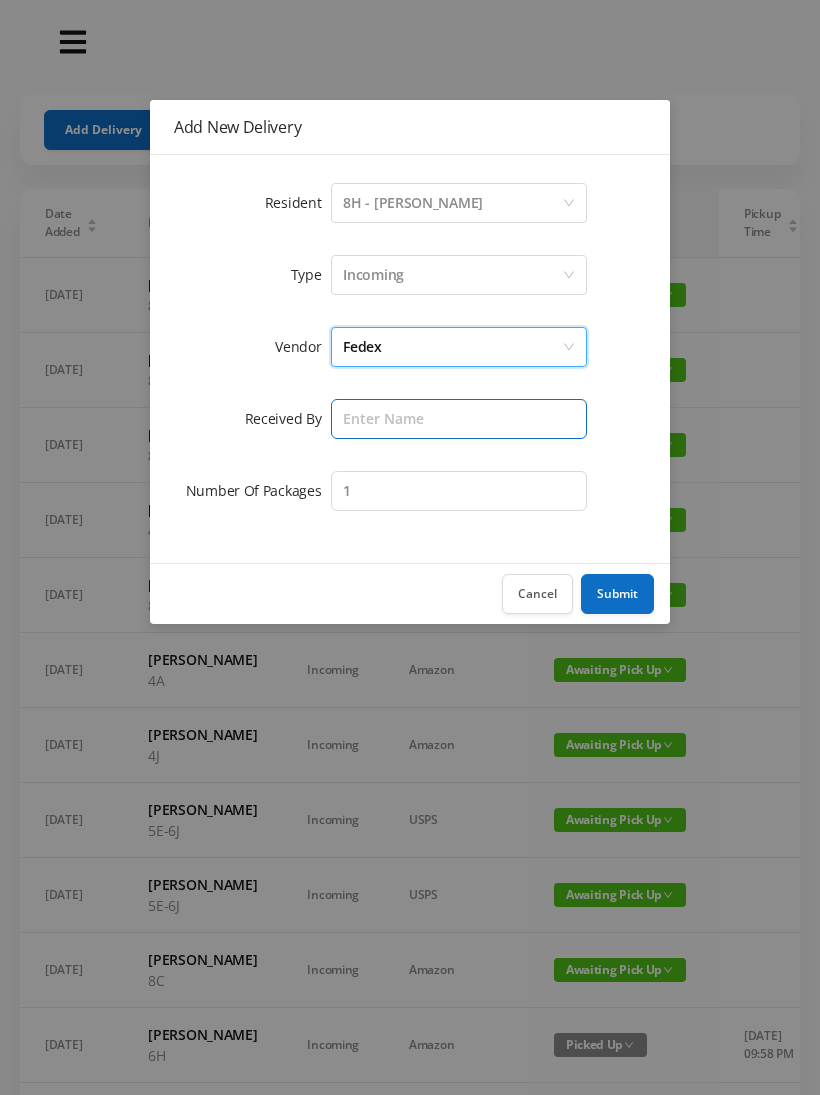 click at bounding box center [459, 419] 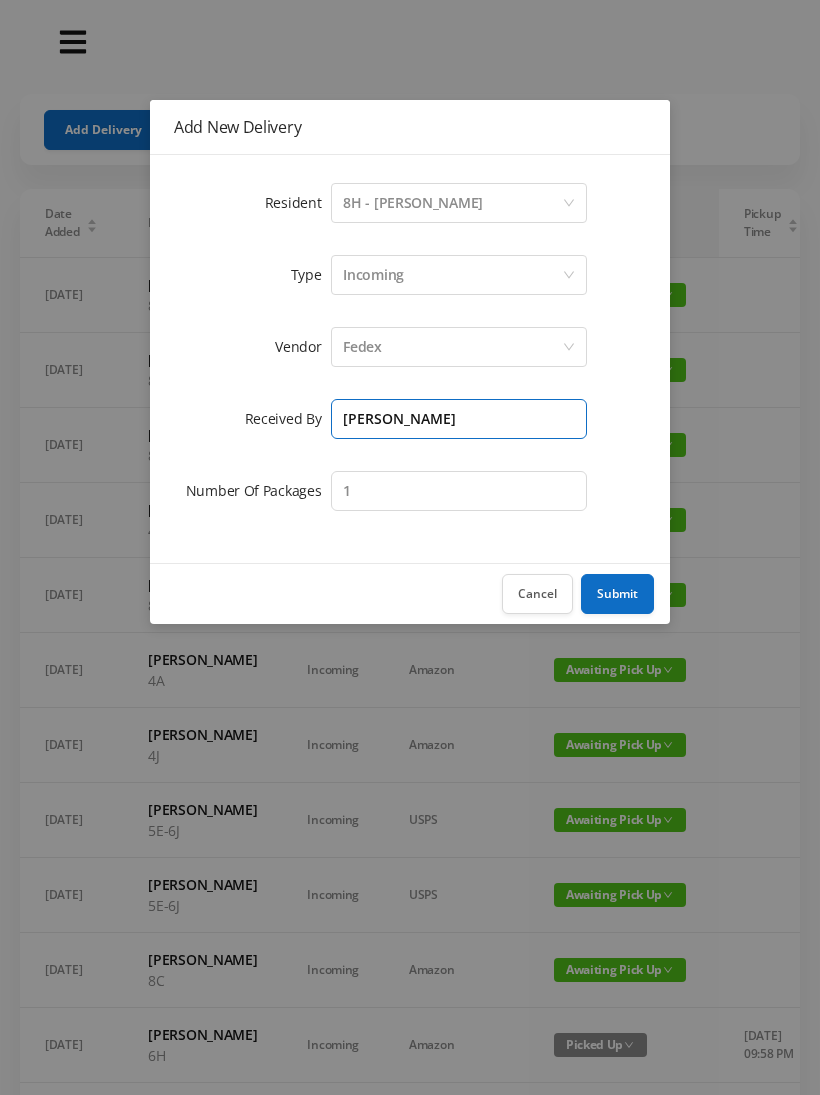 type on "[PERSON_NAME]" 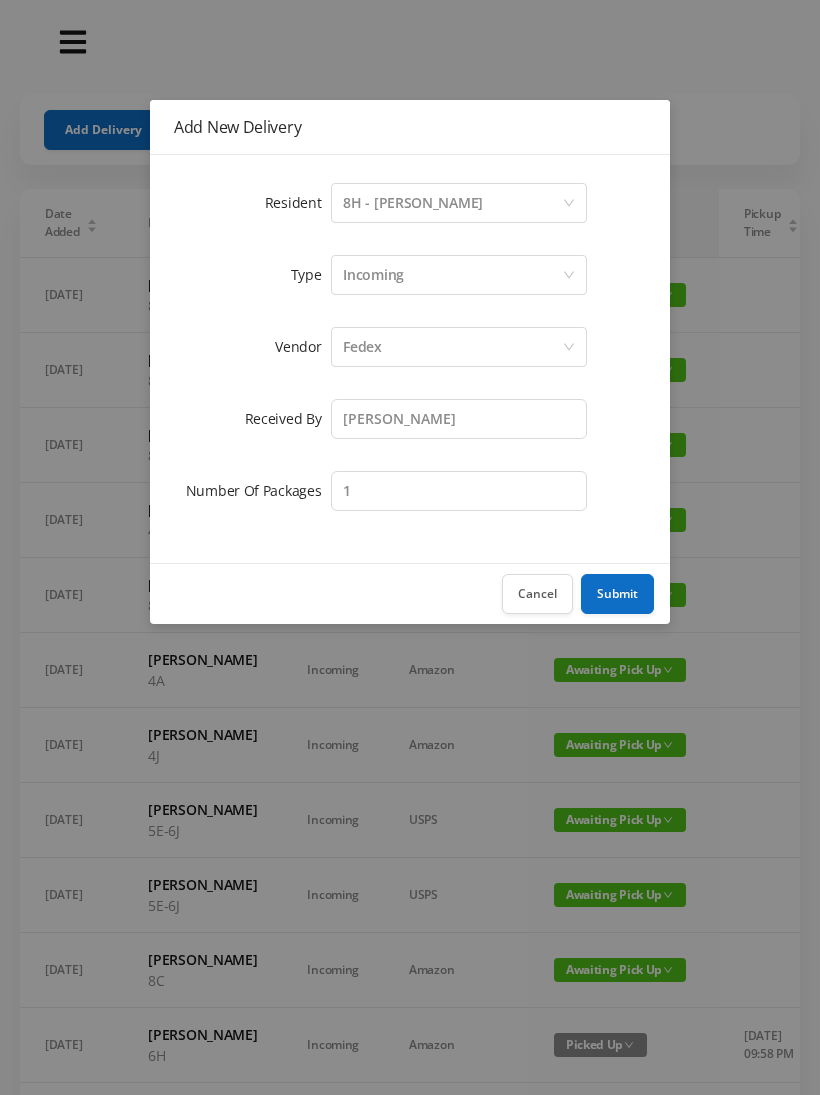 click on "Submit" at bounding box center [617, 594] 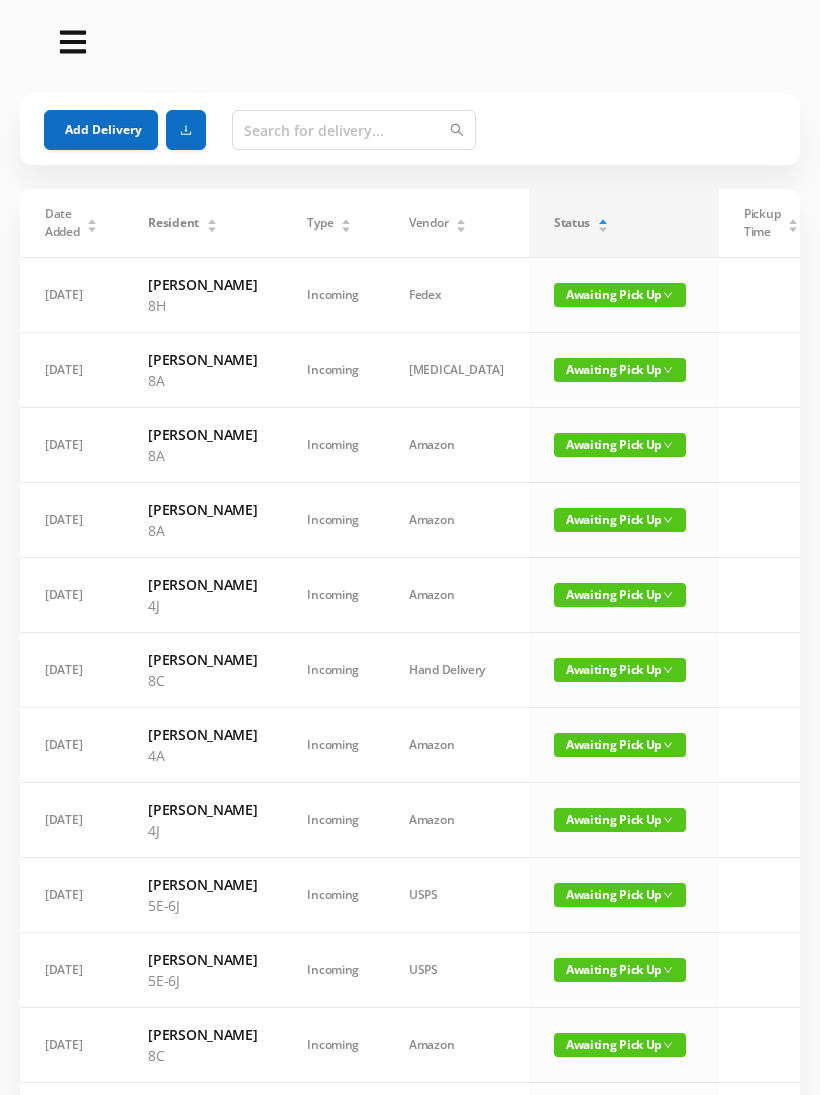 click on "Add Delivery" at bounding box center [101, 130] 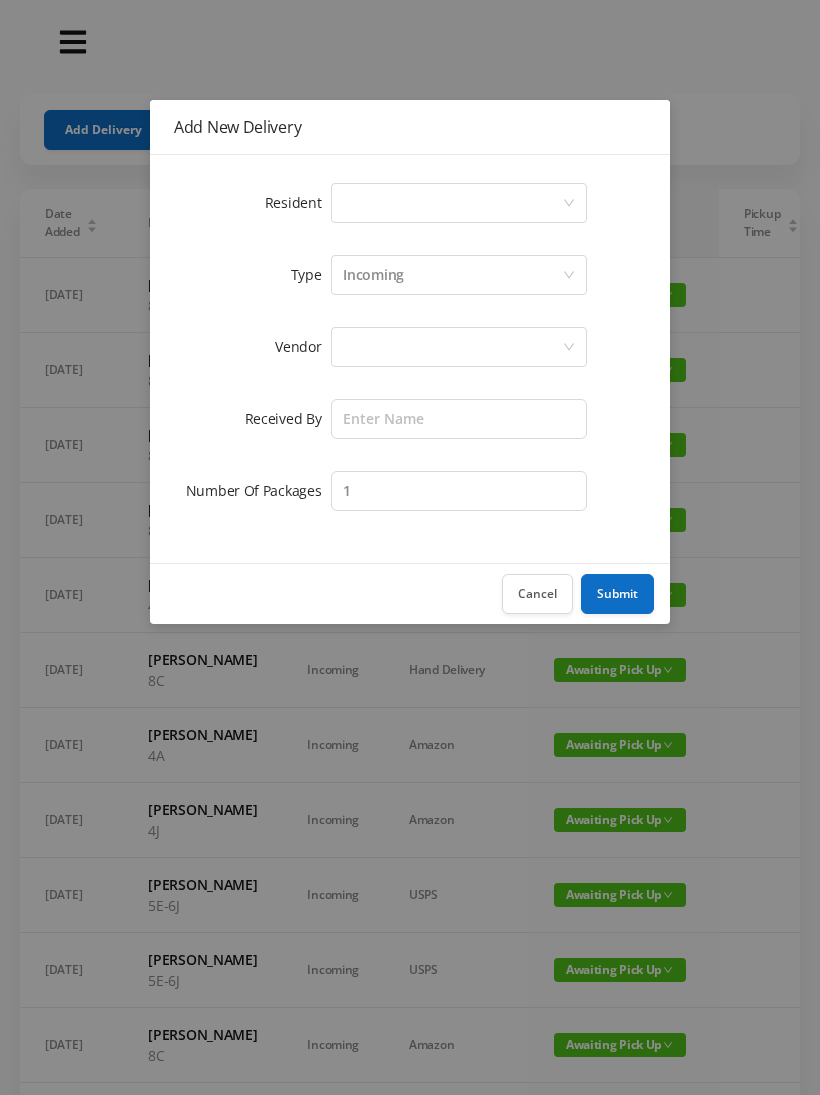 click on "Select a person" at bounding box center [452, 203] 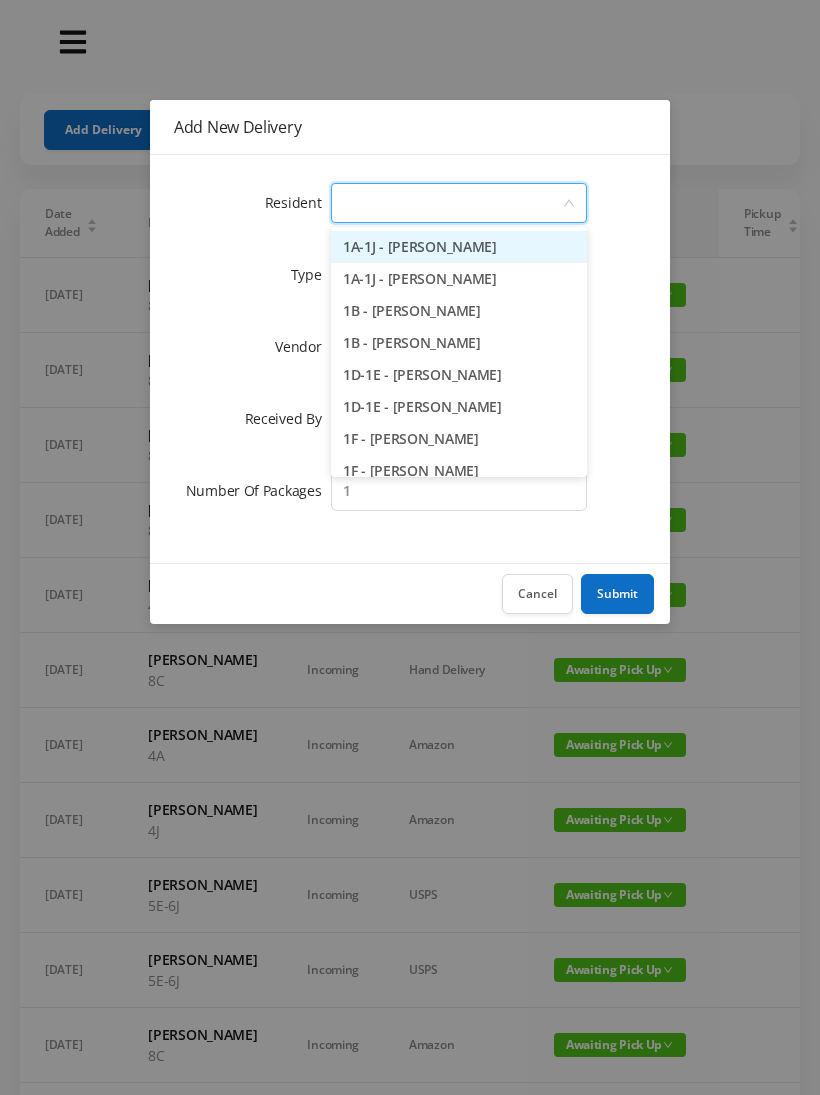type on "4" 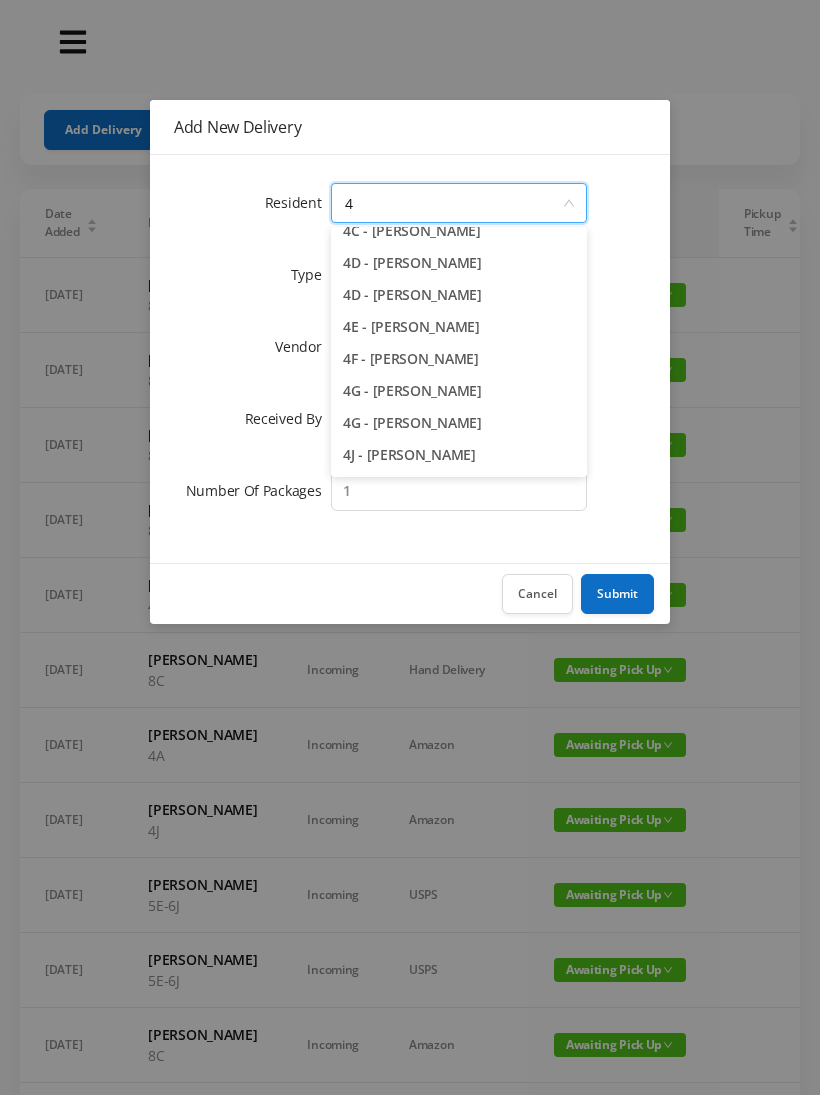 scroll, scrollTop: 209, scrollLeft: 0, axis: vertical 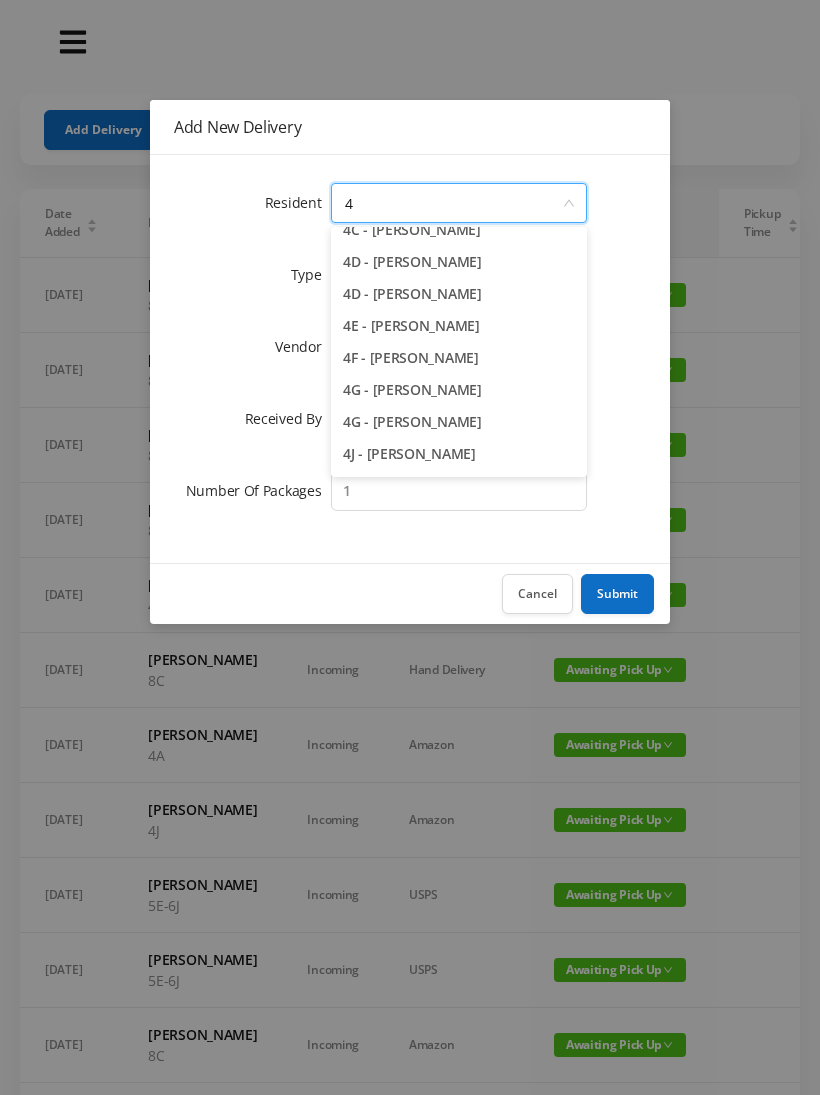 click on "4F - [PERSON_NAME]" at bounding box center (459, 358) 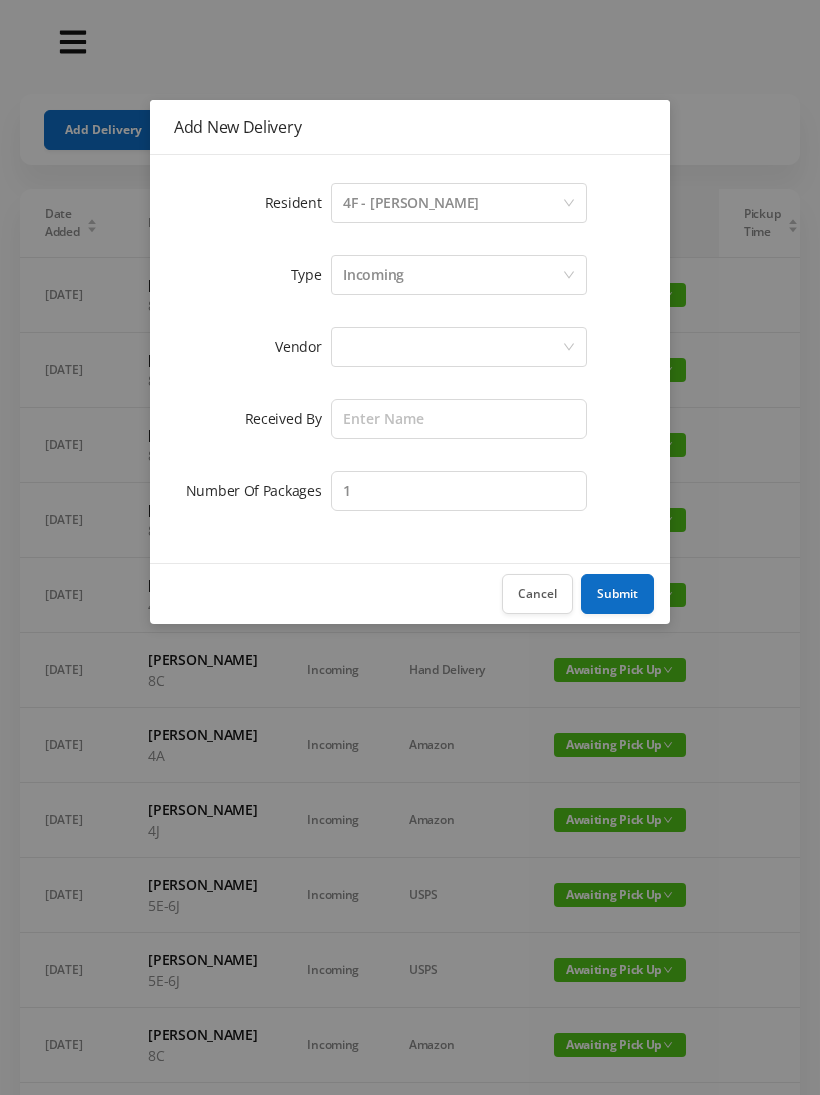 click at bounding box center [452, 347] 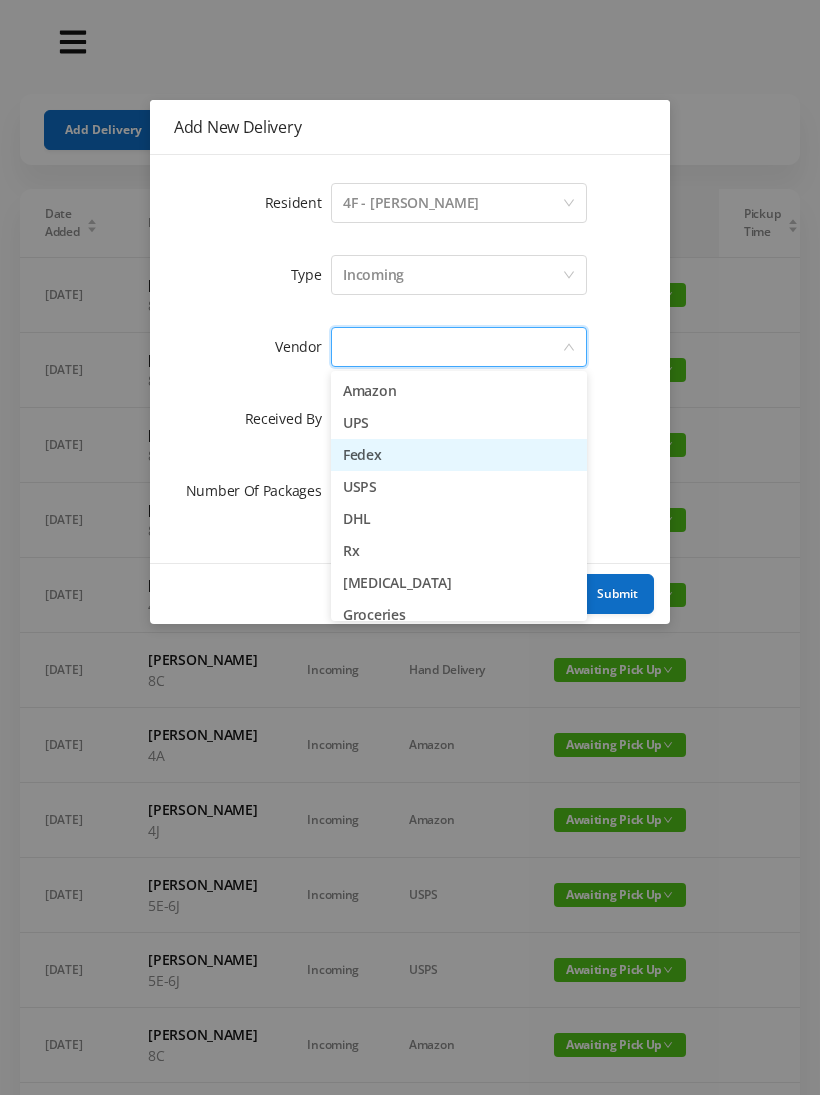 click on "Fedex" at bounding box center [459, 455] 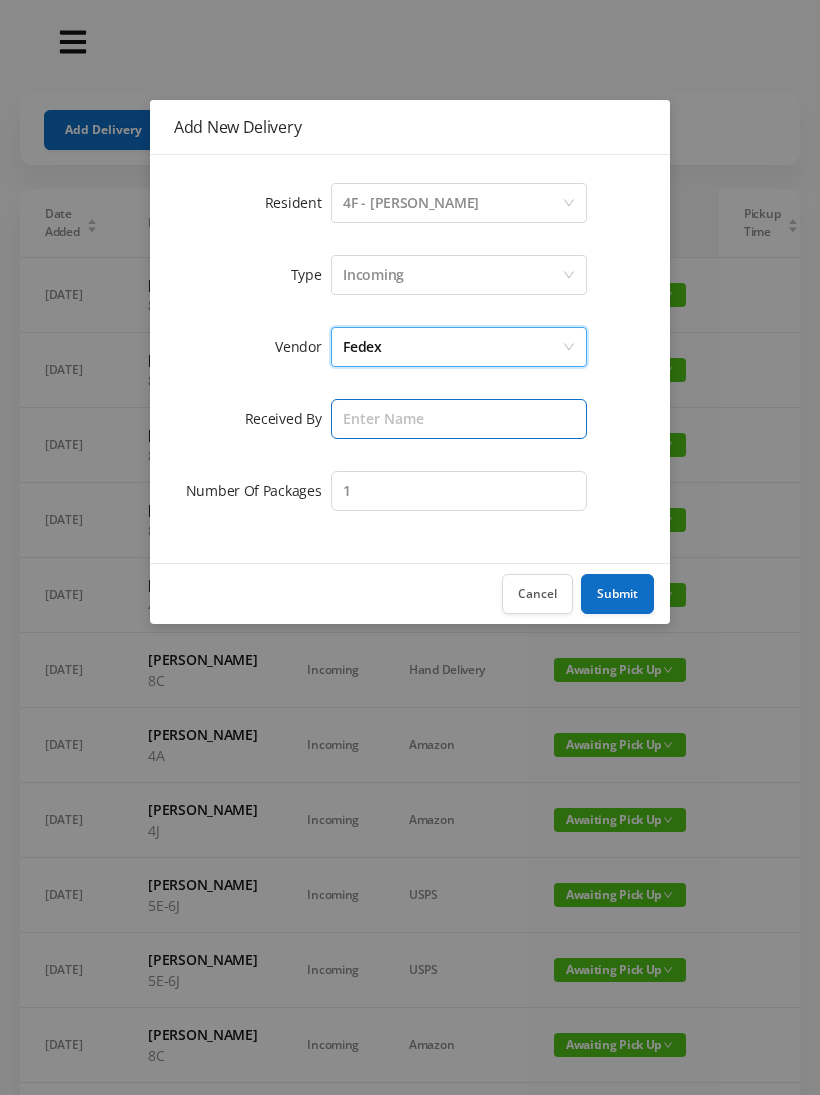 click at bounding box center (459, 419) 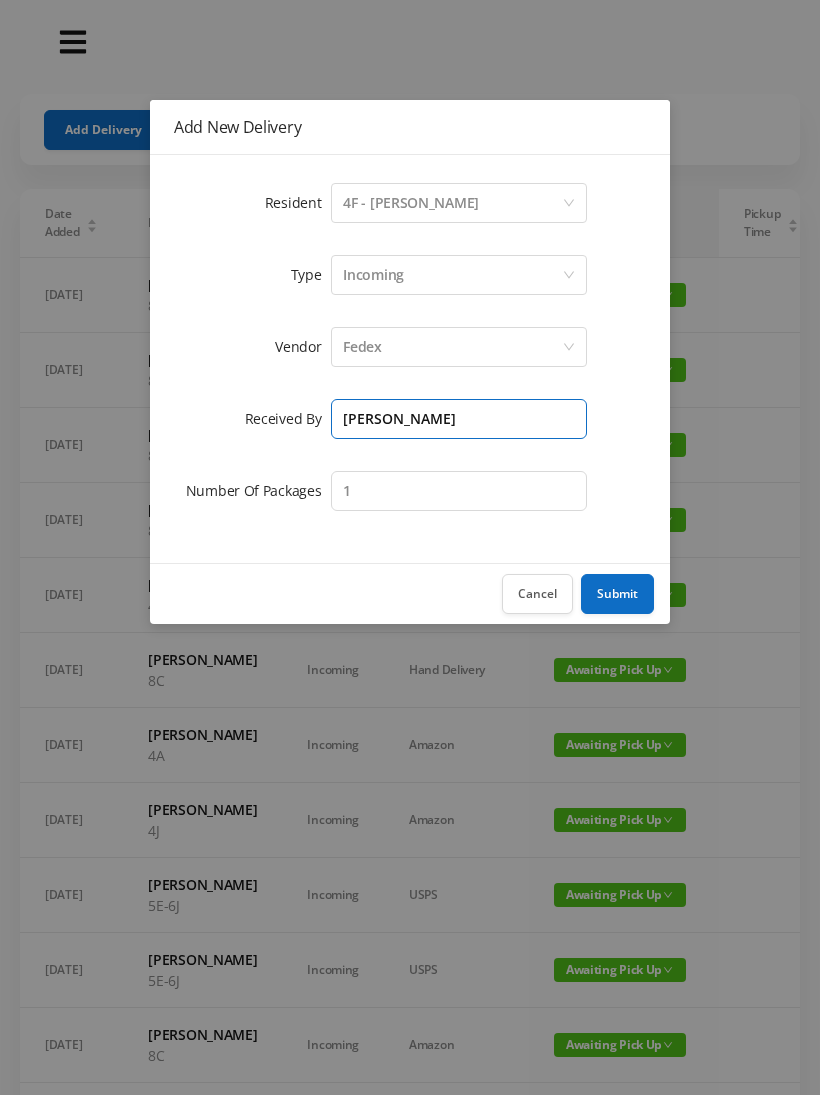 type on "[PERSON_NAME]" 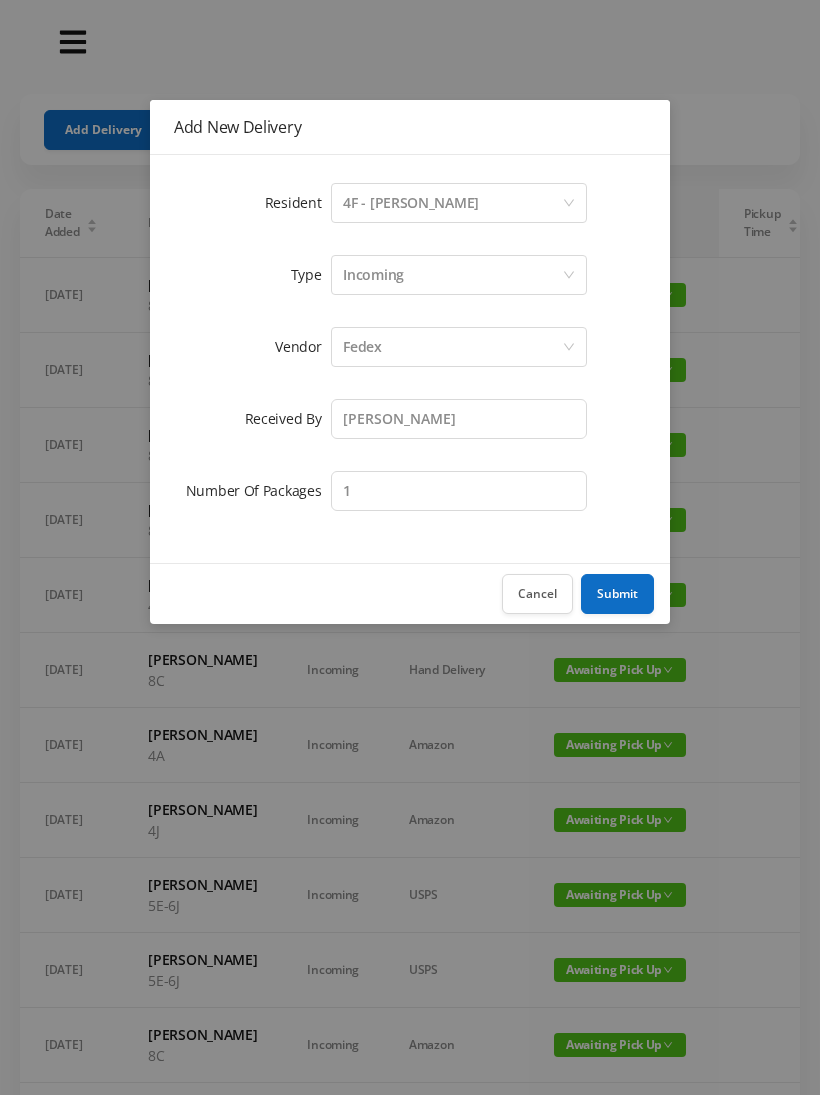 click on "Submit" at bounding box center (617, 594) 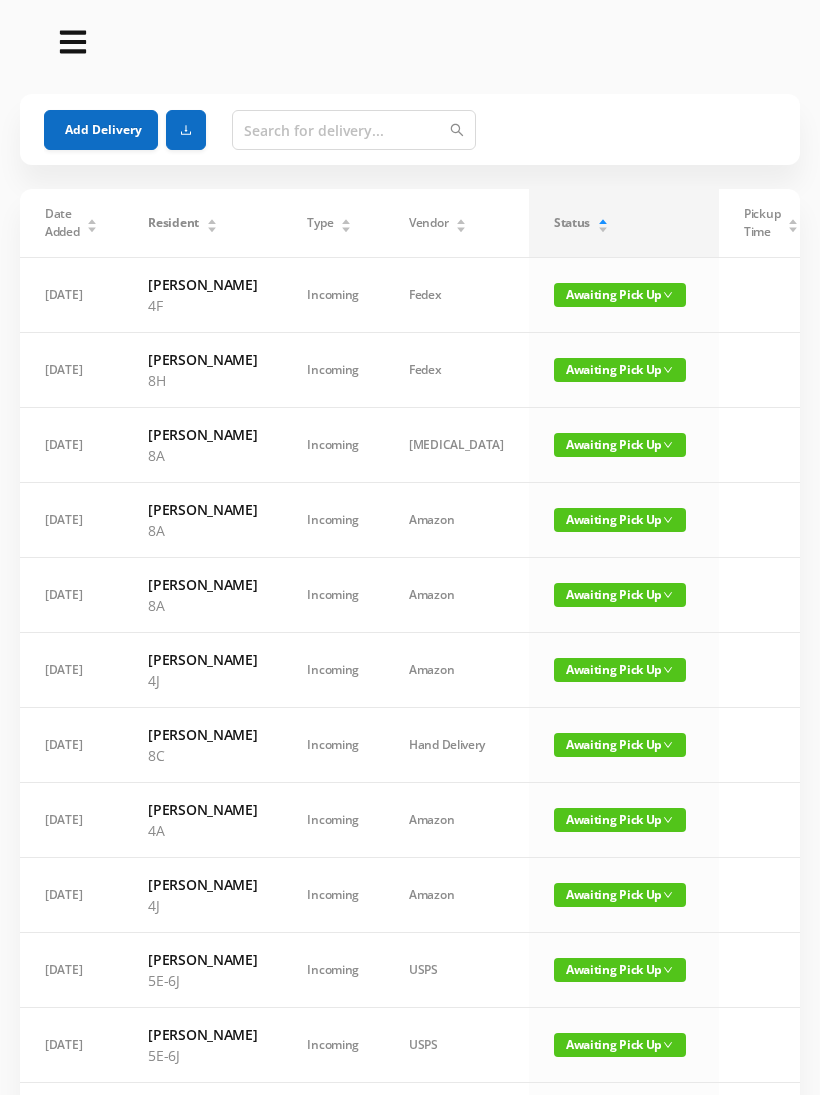 click on "Deliveries Got Feedback? Email Us Now Add Delivery Date Added Resident Type Vendor Status Pickup Time Received By Packages [DATE] [PERSON_NAME] 4F Incoming Fedex  Awaiting Pick Up  [PERSON_NAME]  1 edit delete [DATE] [PERSON_NAME] 8H Incoming Fedex  Awaiting Pick Up  [PERSON_NAME]  1 edit delete [DATE] [PERSON_NAME] 8A Incoming [MEDICAL_DATA]  Awaiting Pick Up  [PERSON_NAME]  1 edit delete [DATE] [PERSON_NAME] 8A Incoming Amazon  Awaiting Pick Up  Bessa 2 edit delete [DATE] [PERSON_NAME] 8A Incoming Amazon  Awaiting Pick Up  Bessa 2 edit delete [DATE] Lia Inoapimentel 4J Incoming Amazon  Awaiting Pick Up  Bessa 1 edit delete [DATE] [PERSON_NAME] 8C Incoming Hand Delivery  Awaiting Pick Up  [PERSON_NAME]  1 edit delete [DATE] [PERSON_NAME] 4A Incoming Amazon  Awaiting Pick Up  [PERSON_NAME]  1 edit delete [DATE] [PERSON_NAME] 4J Incoming Amazon  Awaiting Pick Up  [PERSON_NAME]  4 edit delete [DATE] [PERSON_NAME] 5E-6J Incoming USPS  Awaiting Pick Up  [PERSON_NAME]  1 edit delete [DATE] [PERSON_NAME] 5E-6J 1" at bounding box center (410, 547) 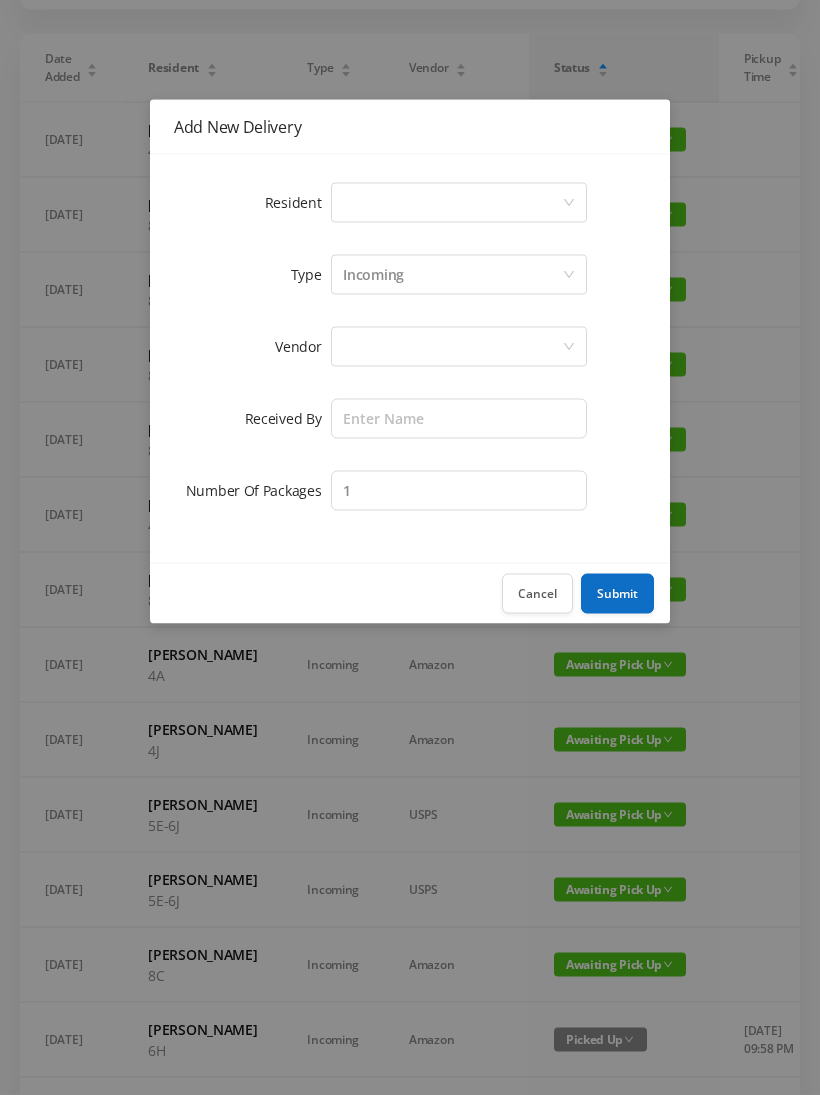 scroll, scrollTop: 157, scrollLeft: 0, axis: vertical 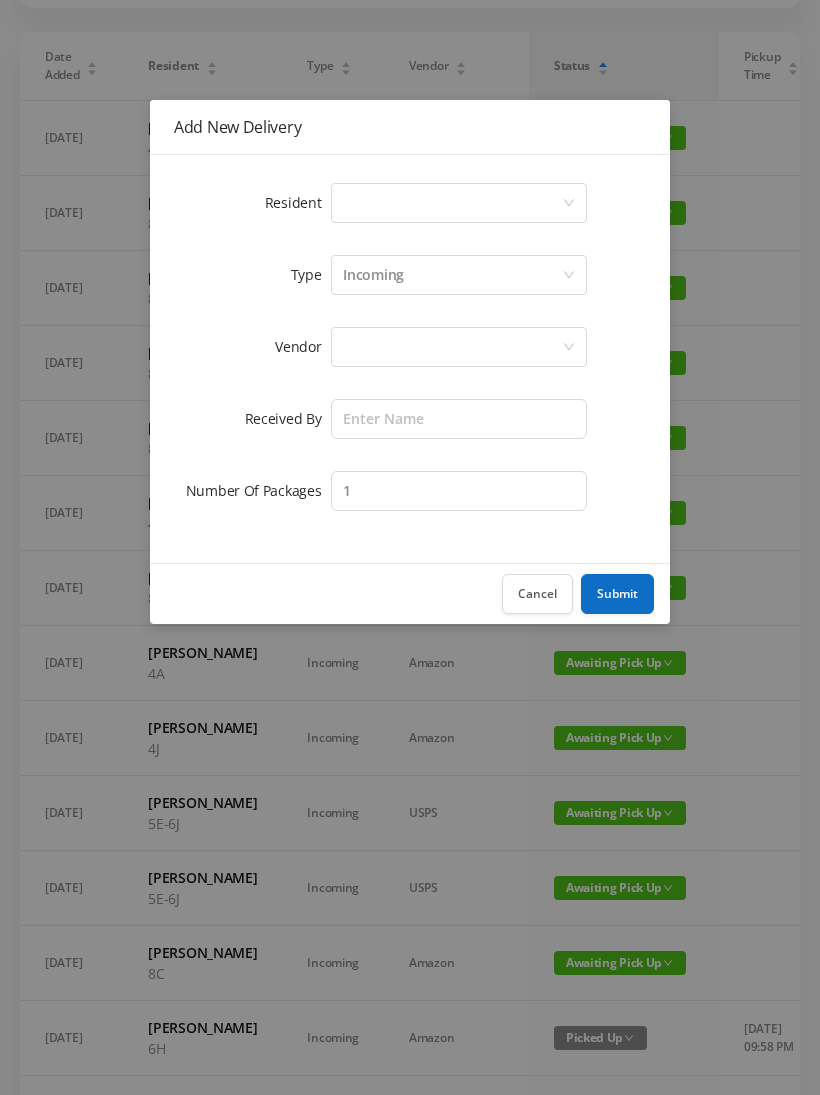click on "Select a person" at bounding box center [452, 203] 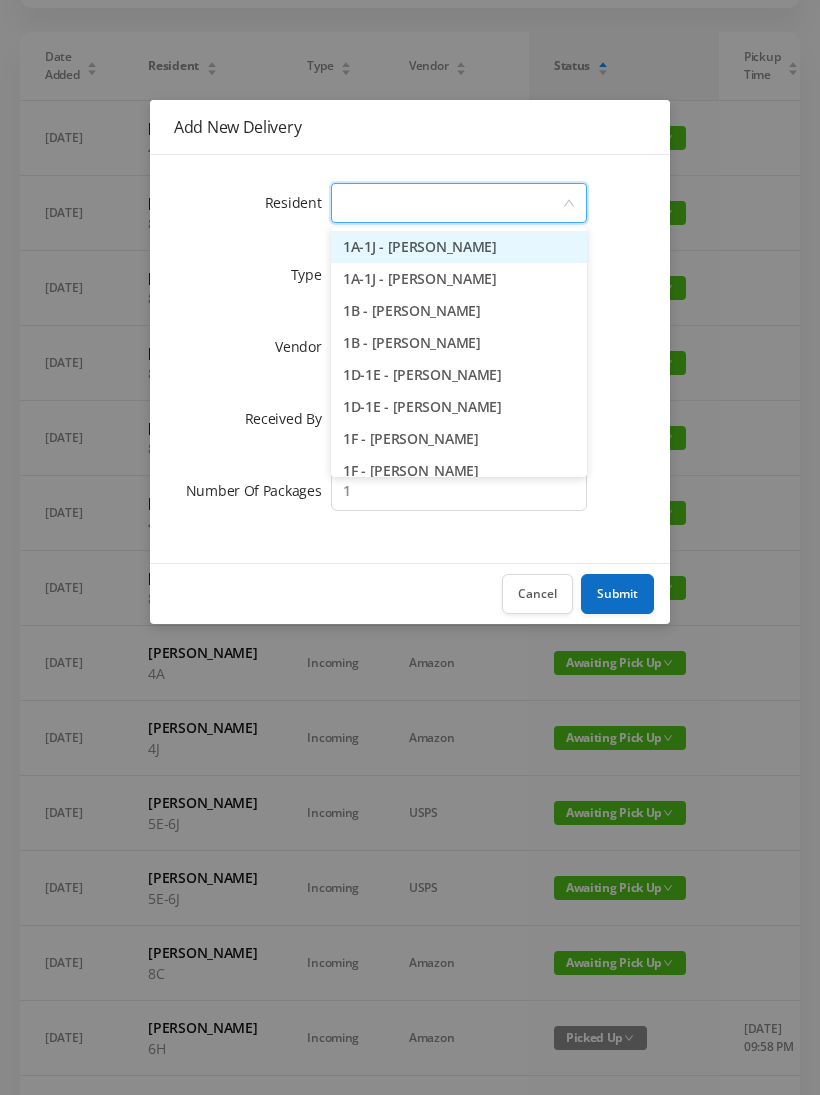 type on "4" 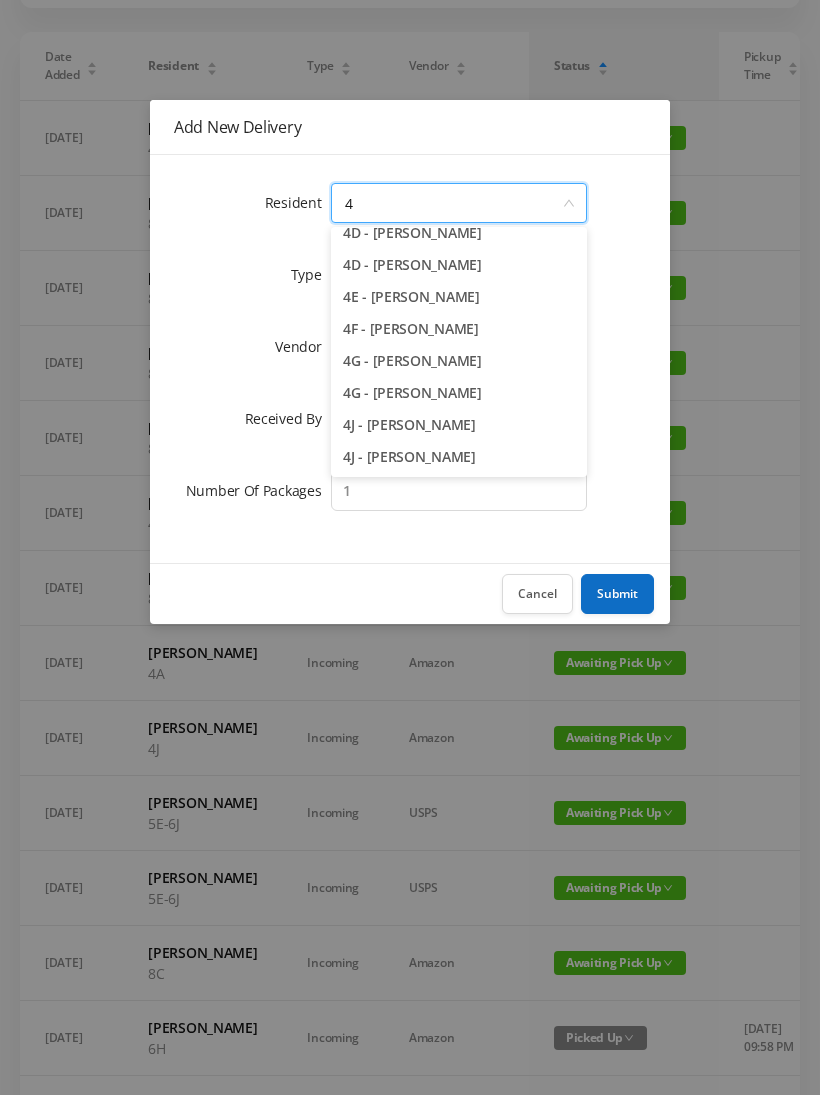 scroll, scrollTop: 238, scrollLeft: 0, axis: vertical 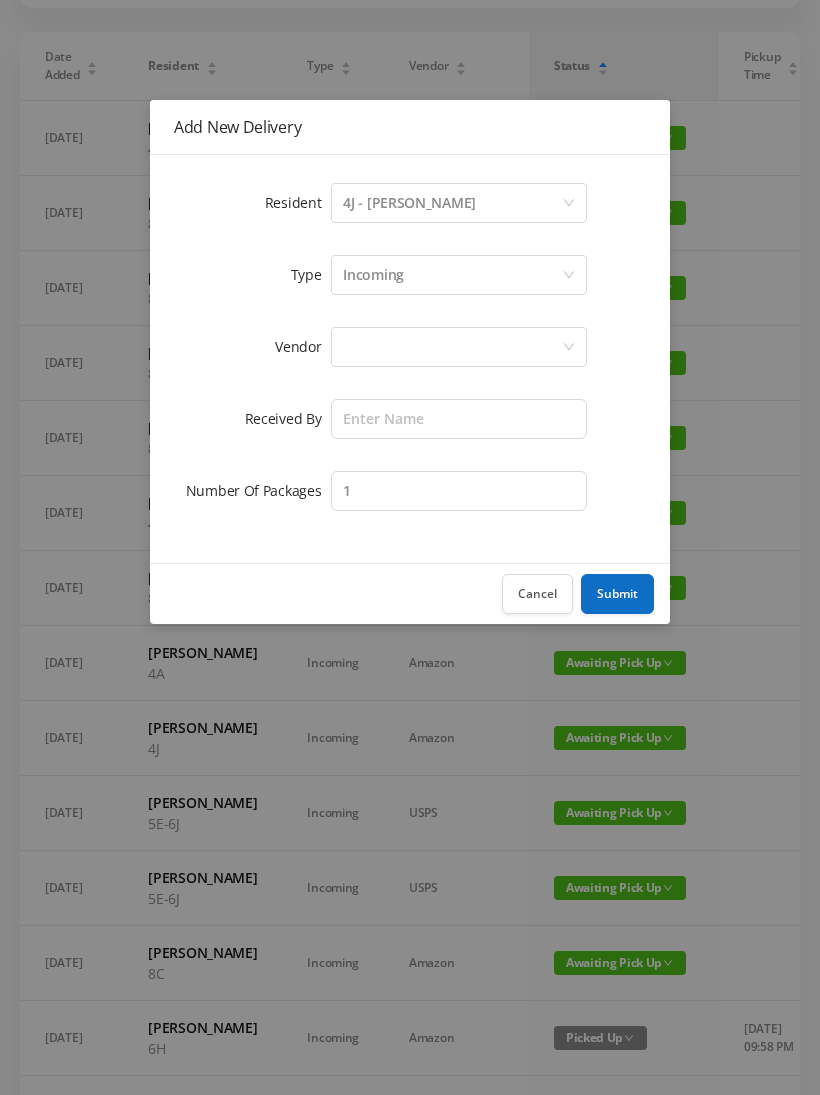 click on "Resident Select a person  4J - Lia Inoapimentel   Type Incoming Vendor Received By Number Of Packages 1" at bounding box center (410, 347) 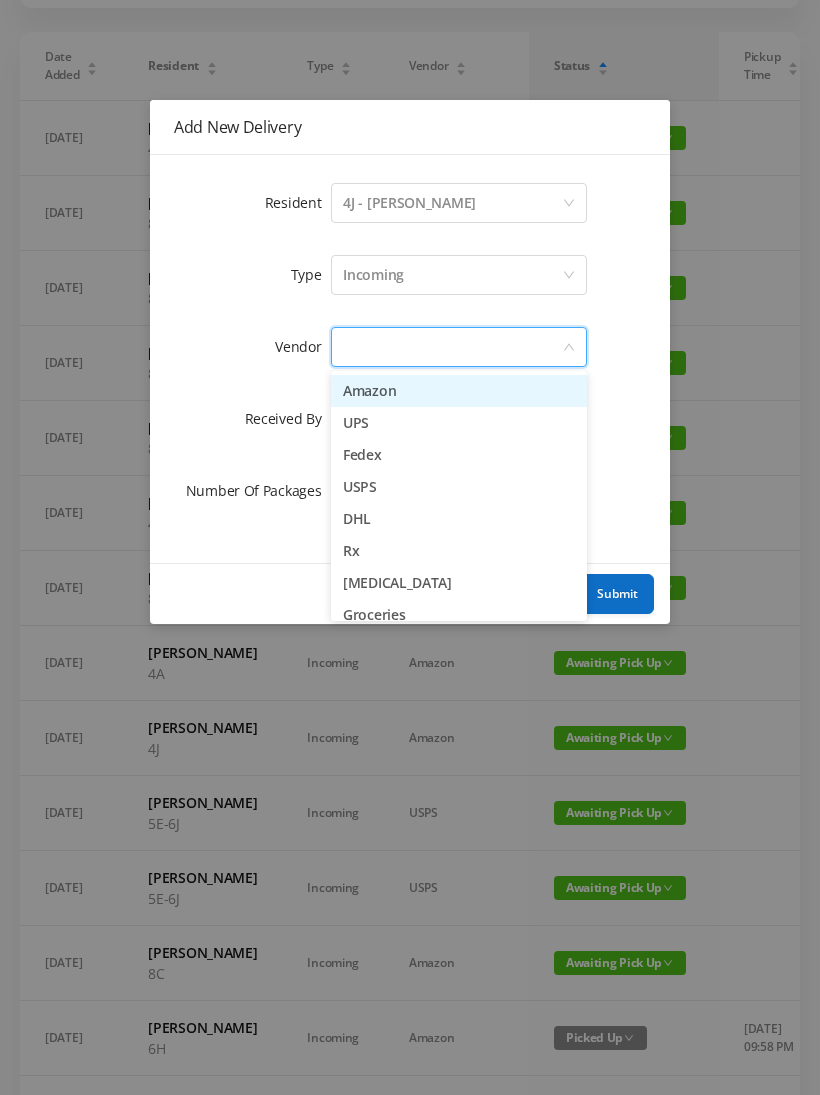 click on "Amazon" at bounding box center [459, 391] 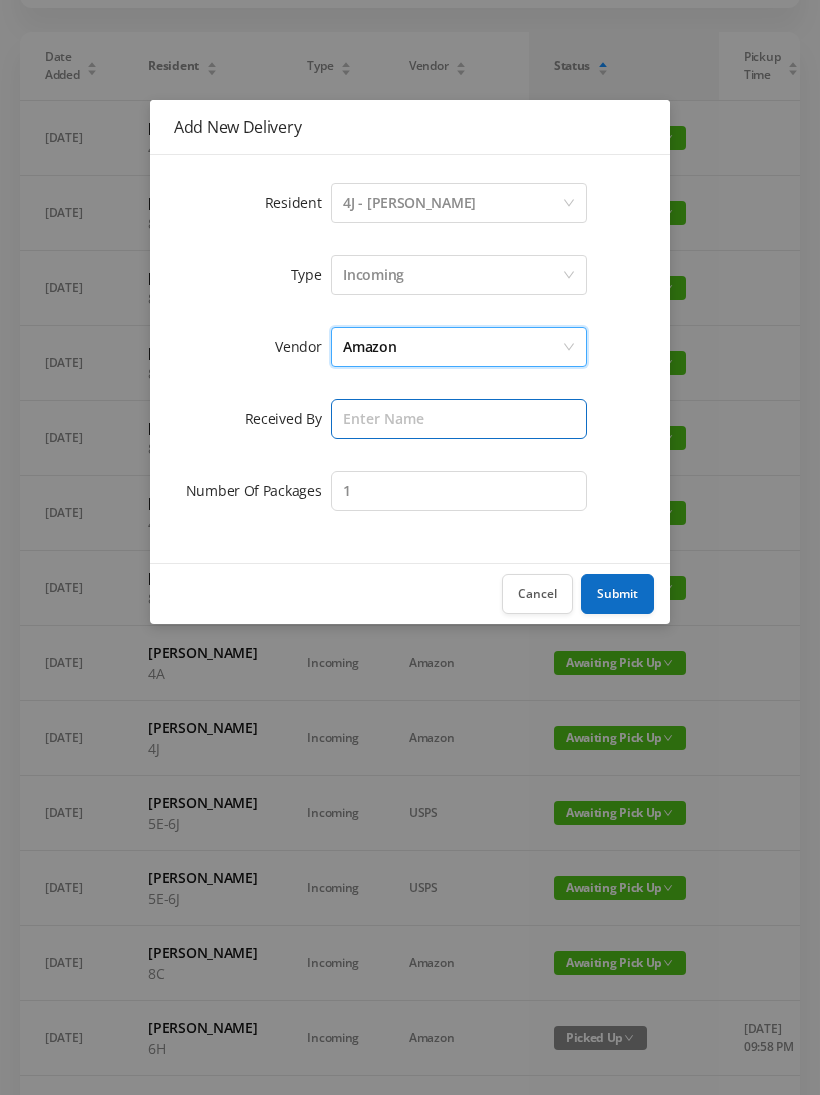 click at bounding box center (459, 419) 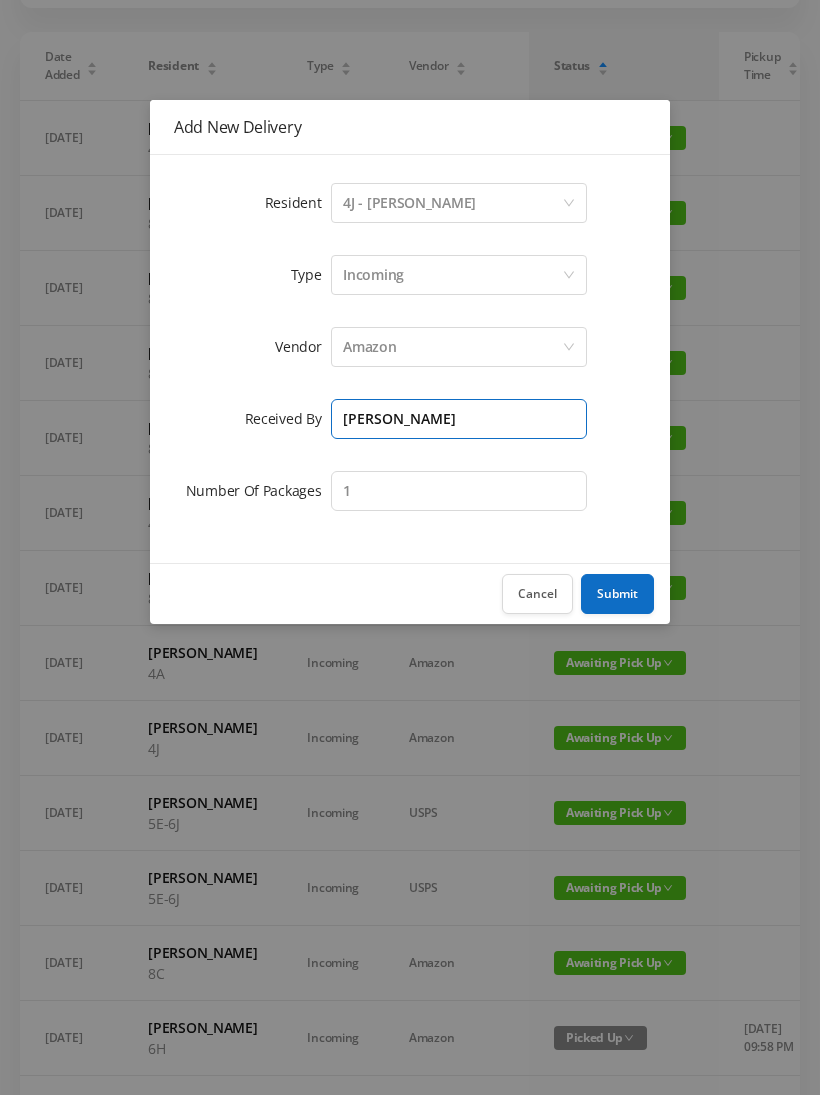 type on "[PERSON_NAME]" 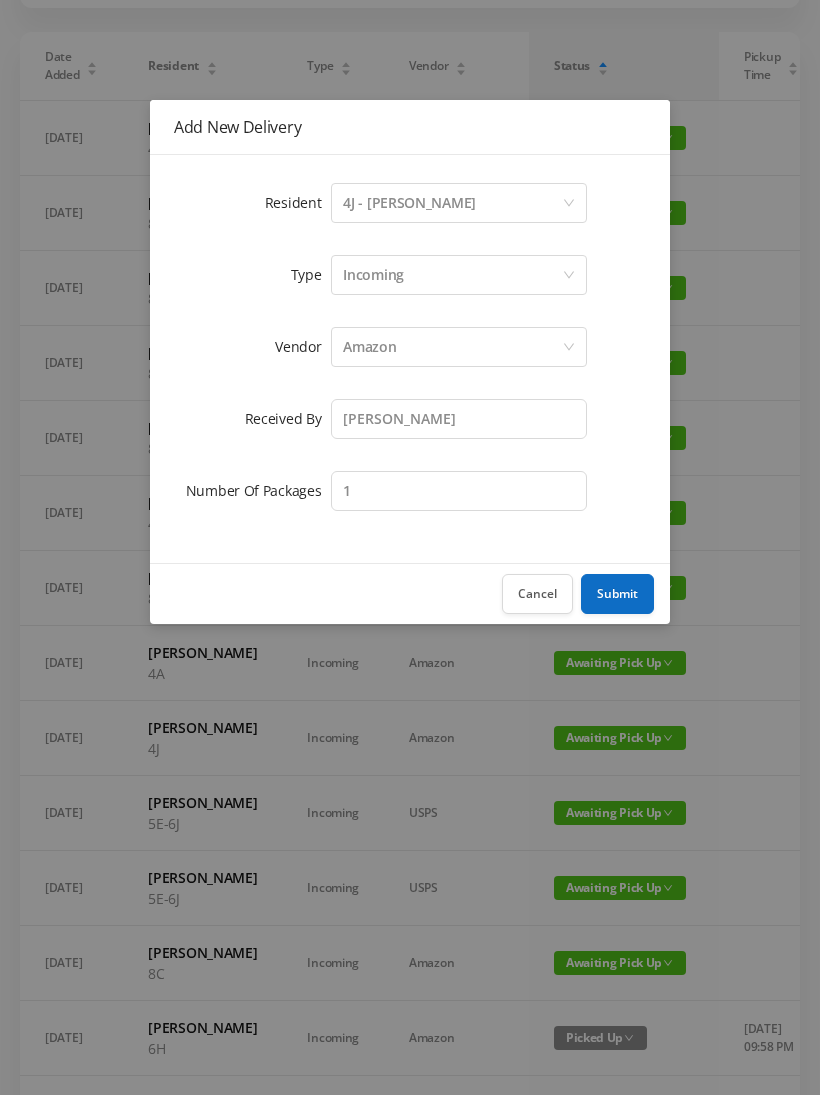 click on "Submit" at bounding box center (617, 594) 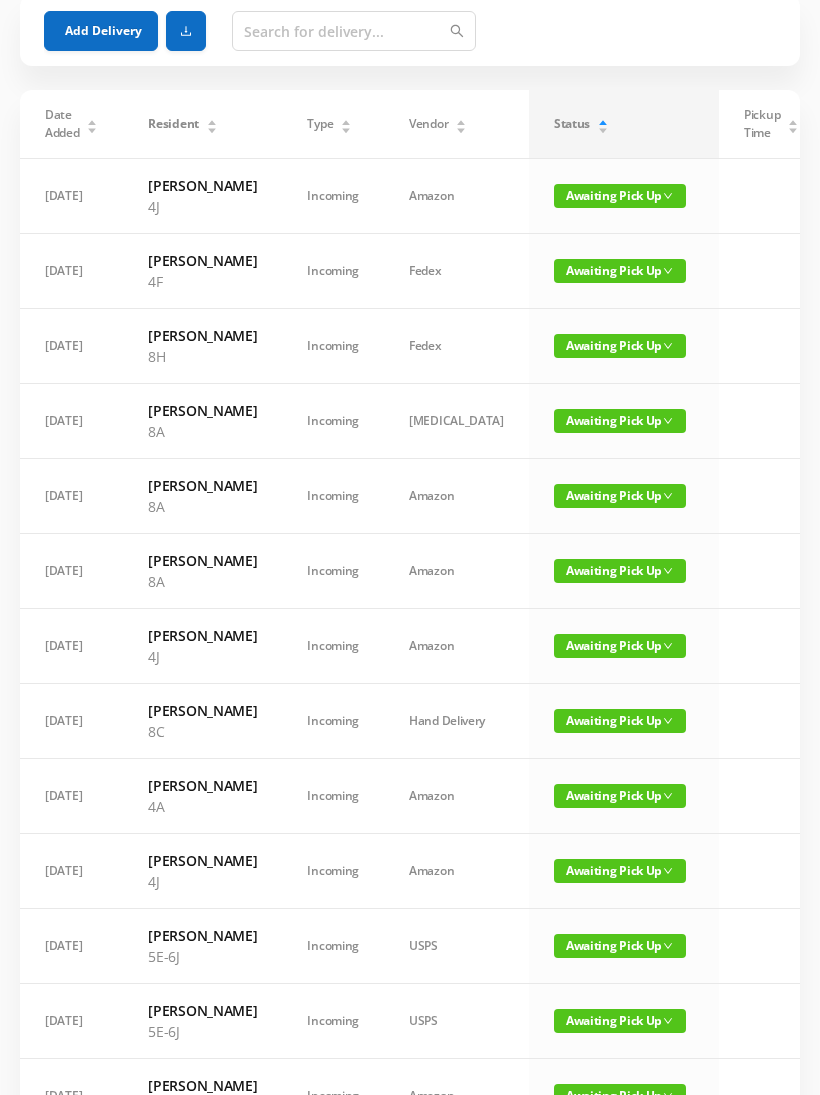 scroll, scrollTop: 0, scrollLeft: 0, axis: both 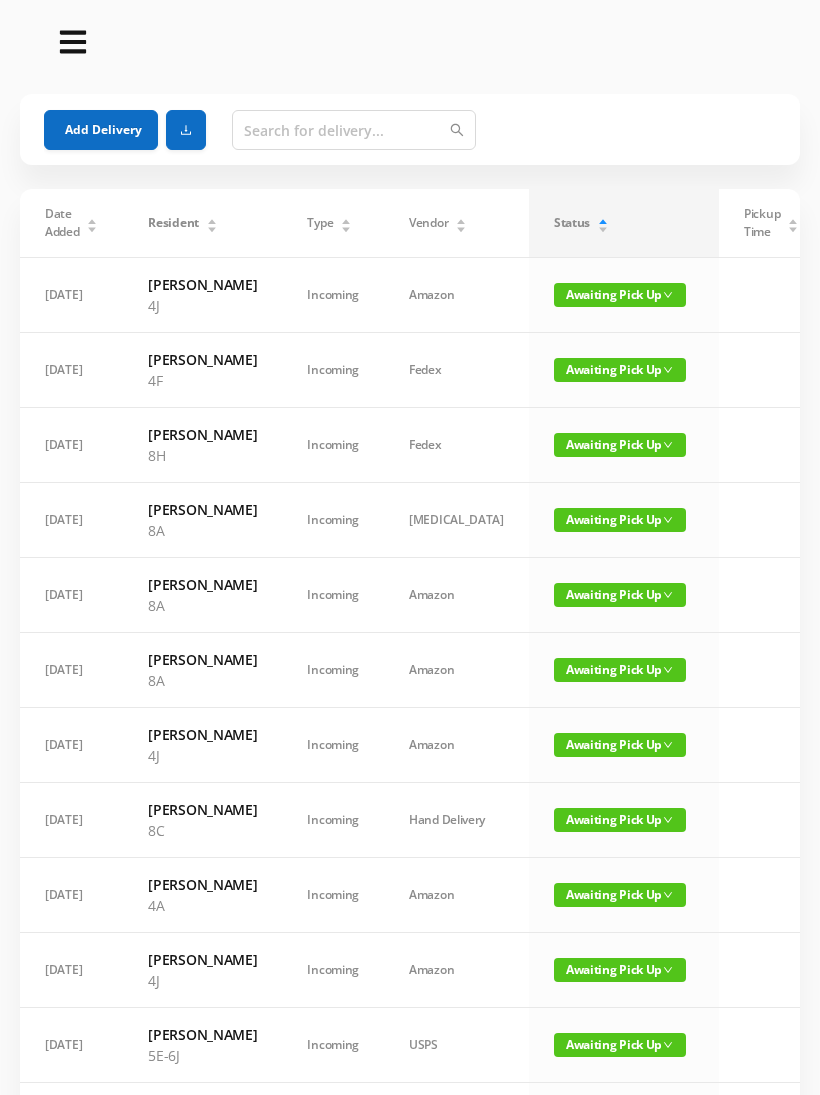 click on "Add Delivery" at bounding box center [101, 130] 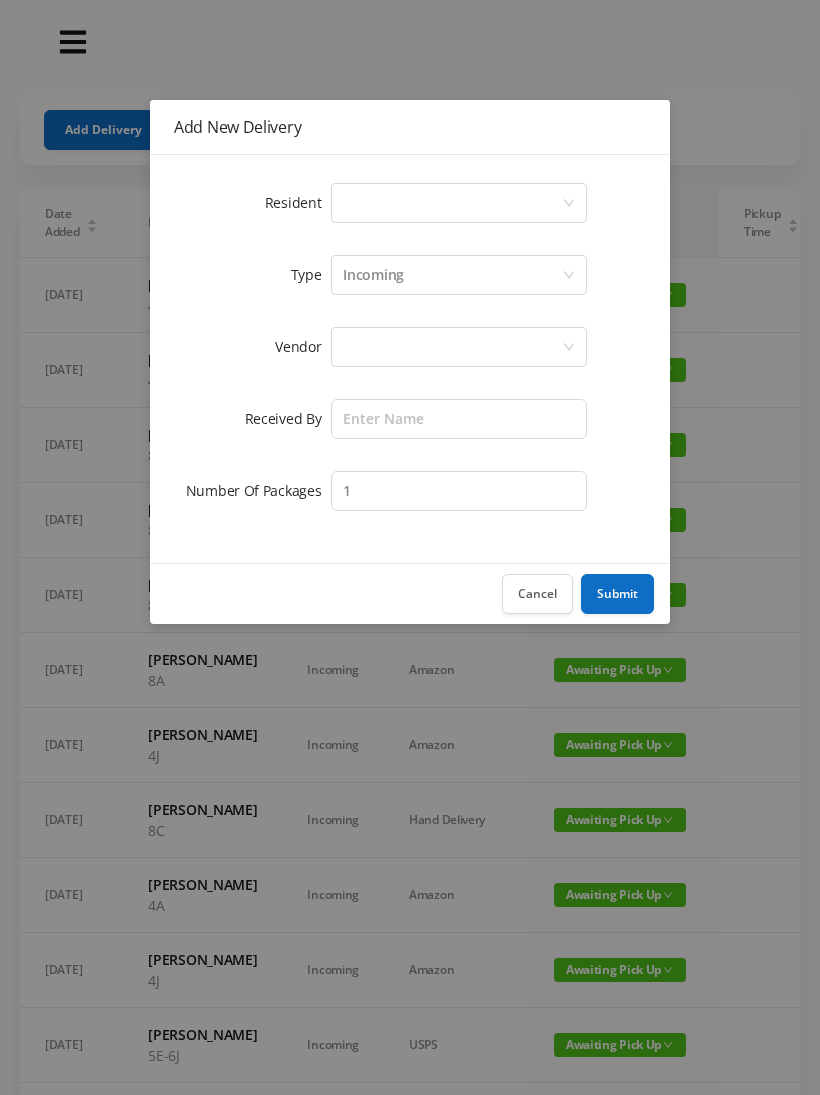 click on "Select a person" at bounding box center [452, 203] 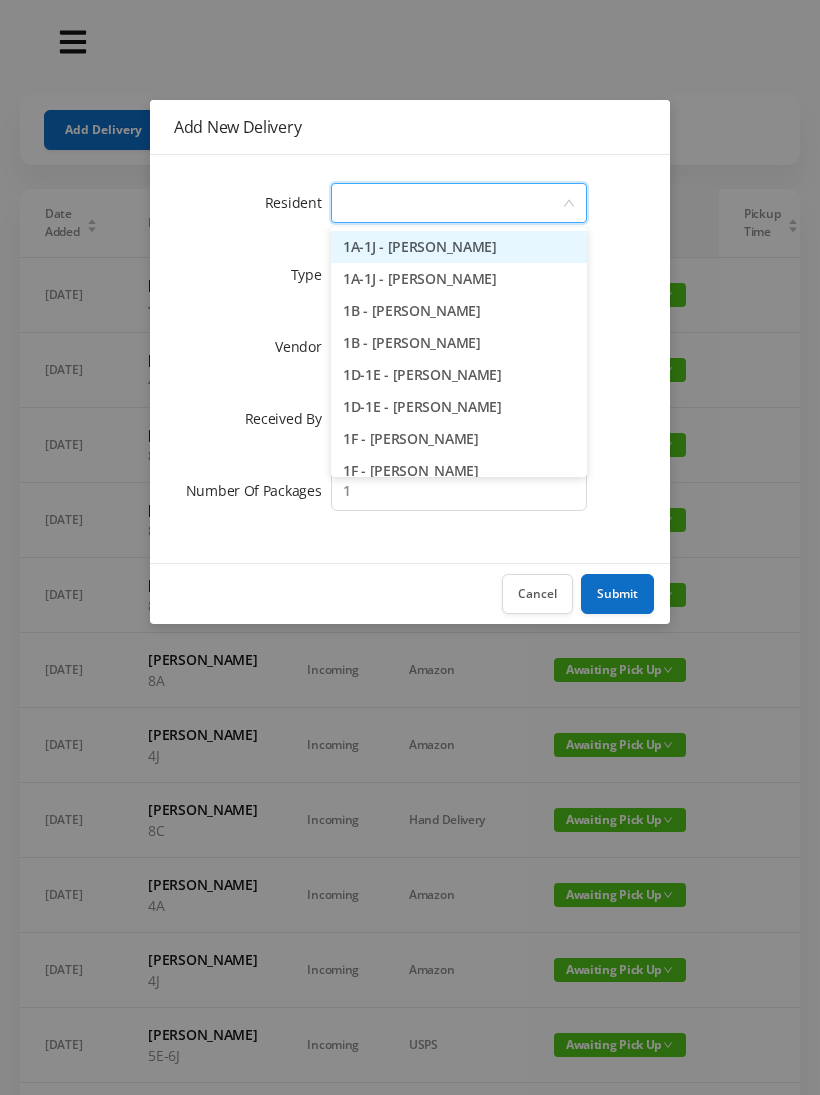 type on "5" 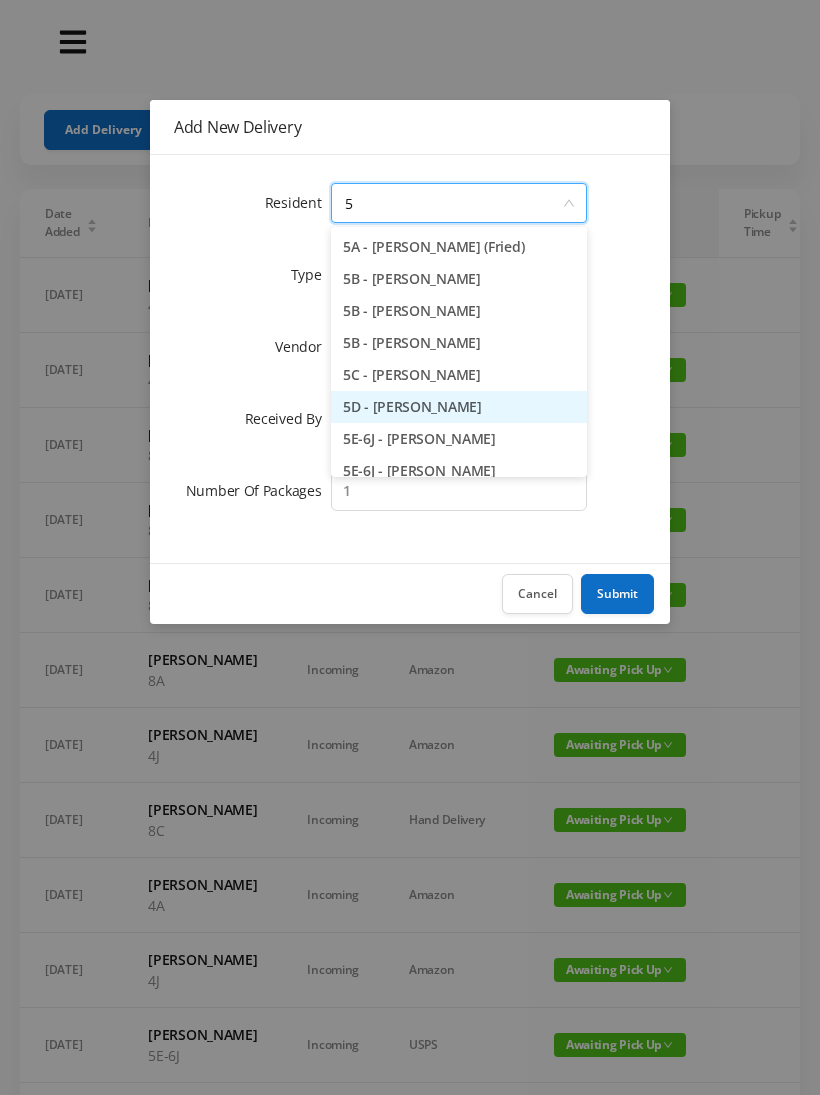 click on "5D - [PERSON_NAME]" at bounding box center [459, 407] 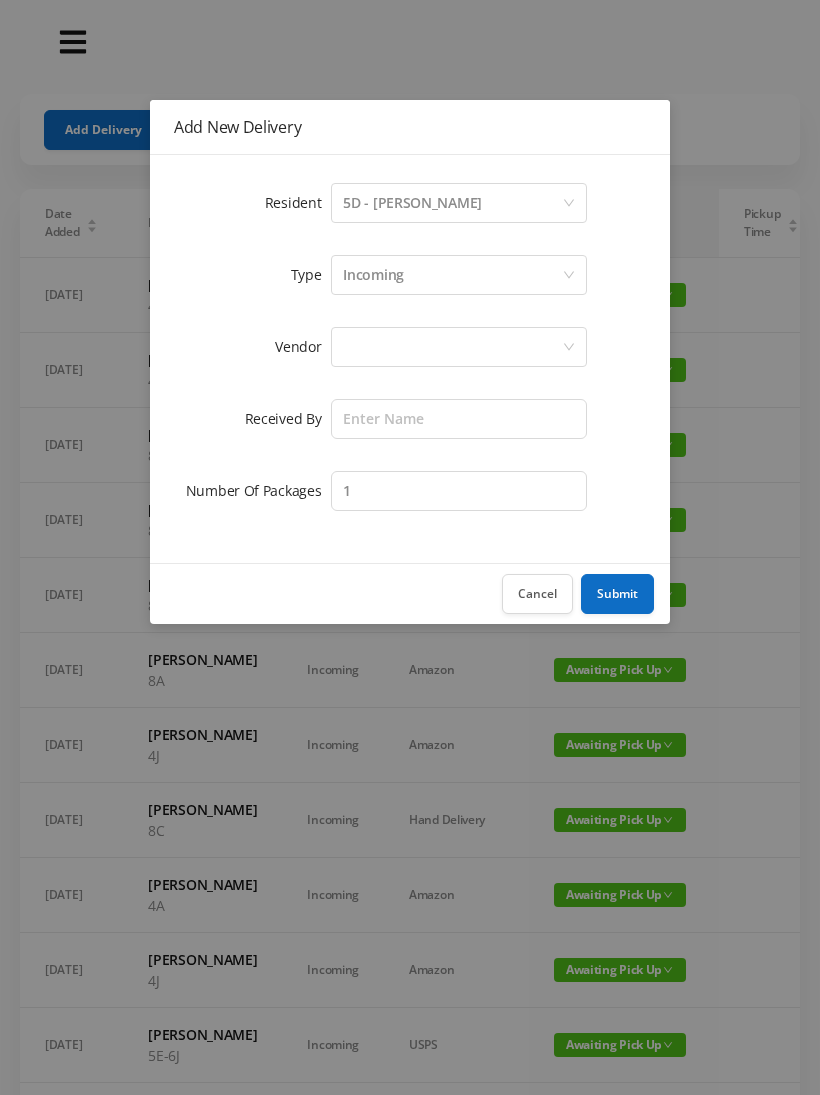 click at bounding box center (452, 347) 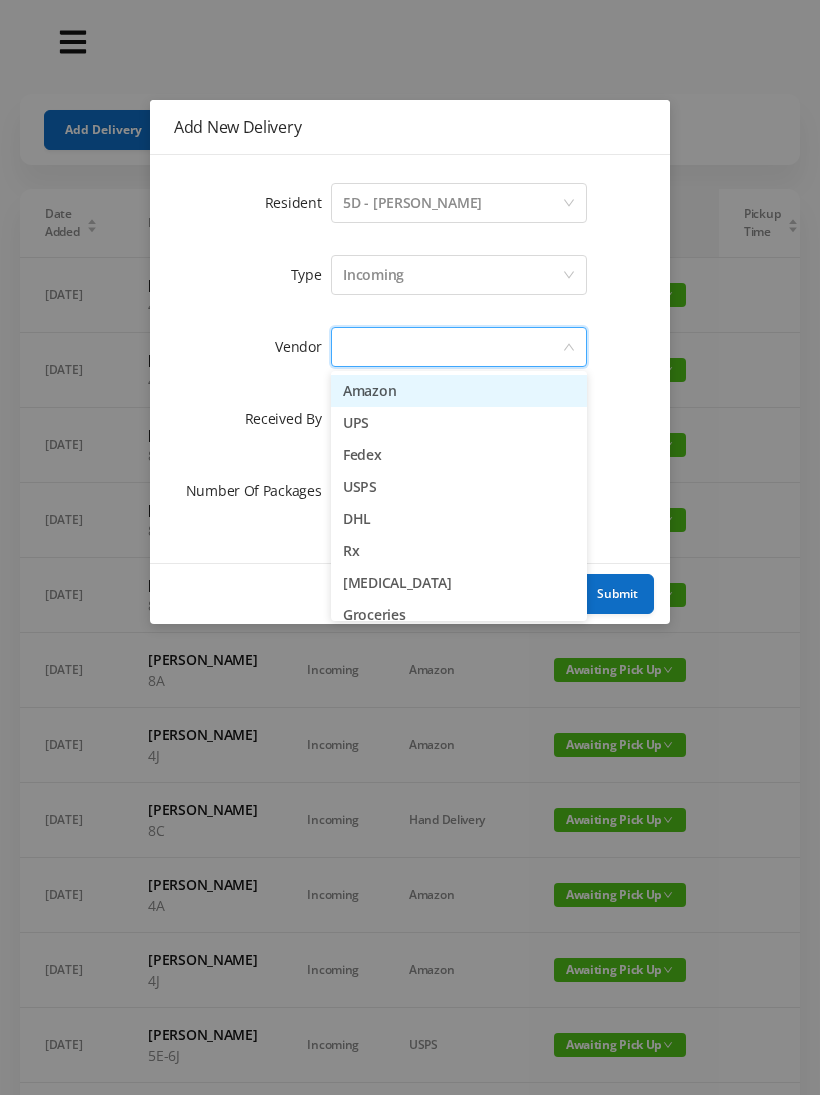 click on "Amazon" at bounding box center [459, 391] 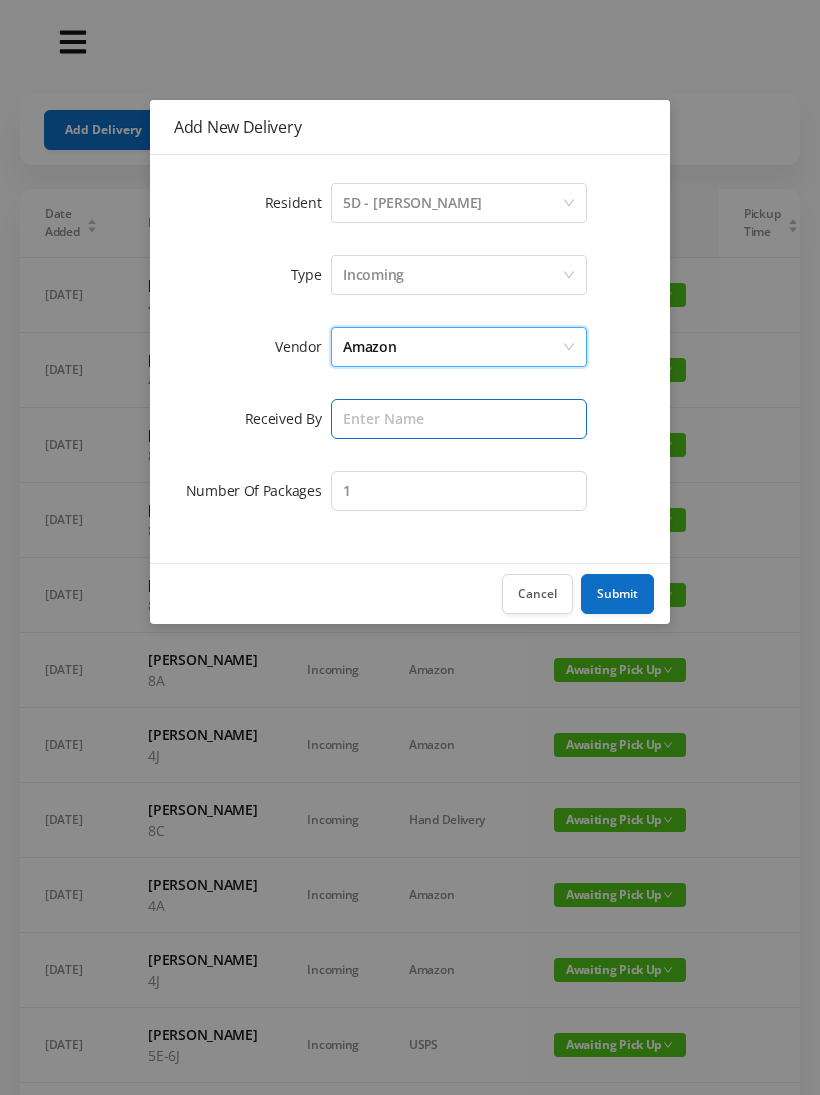 click at bounding box center [459, 419] 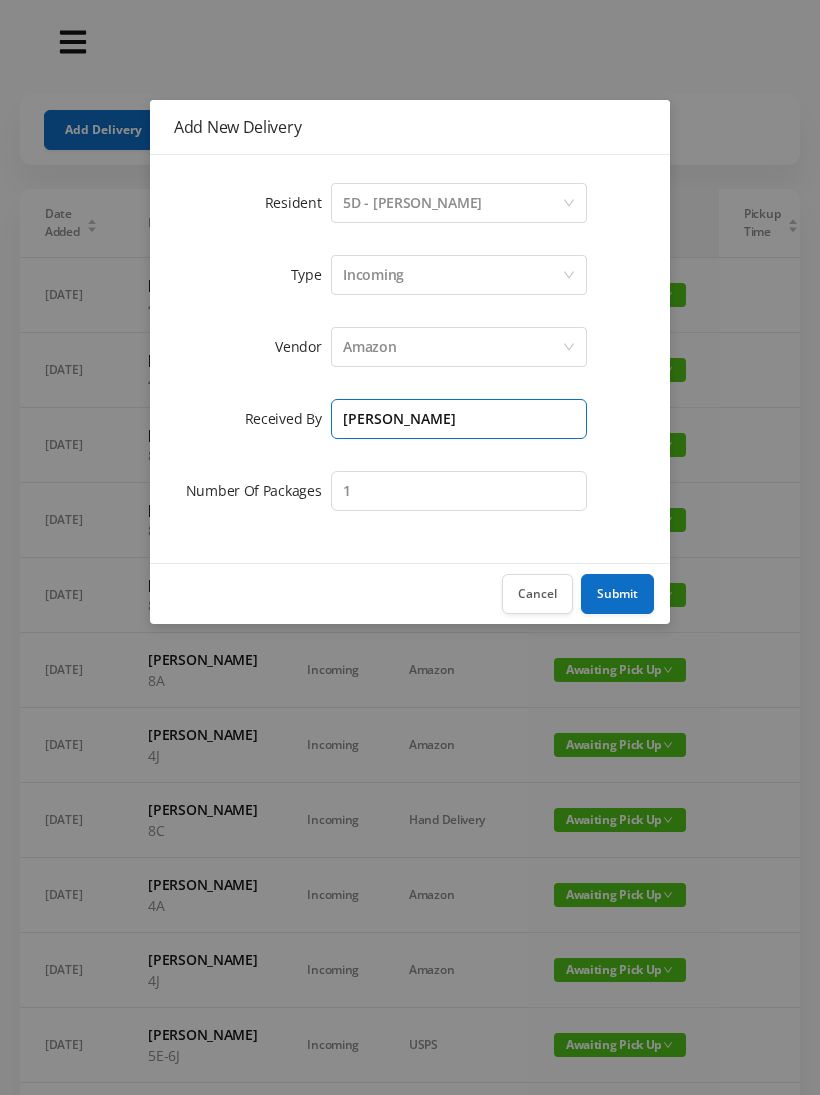 type on "[PERSON_NAME]" 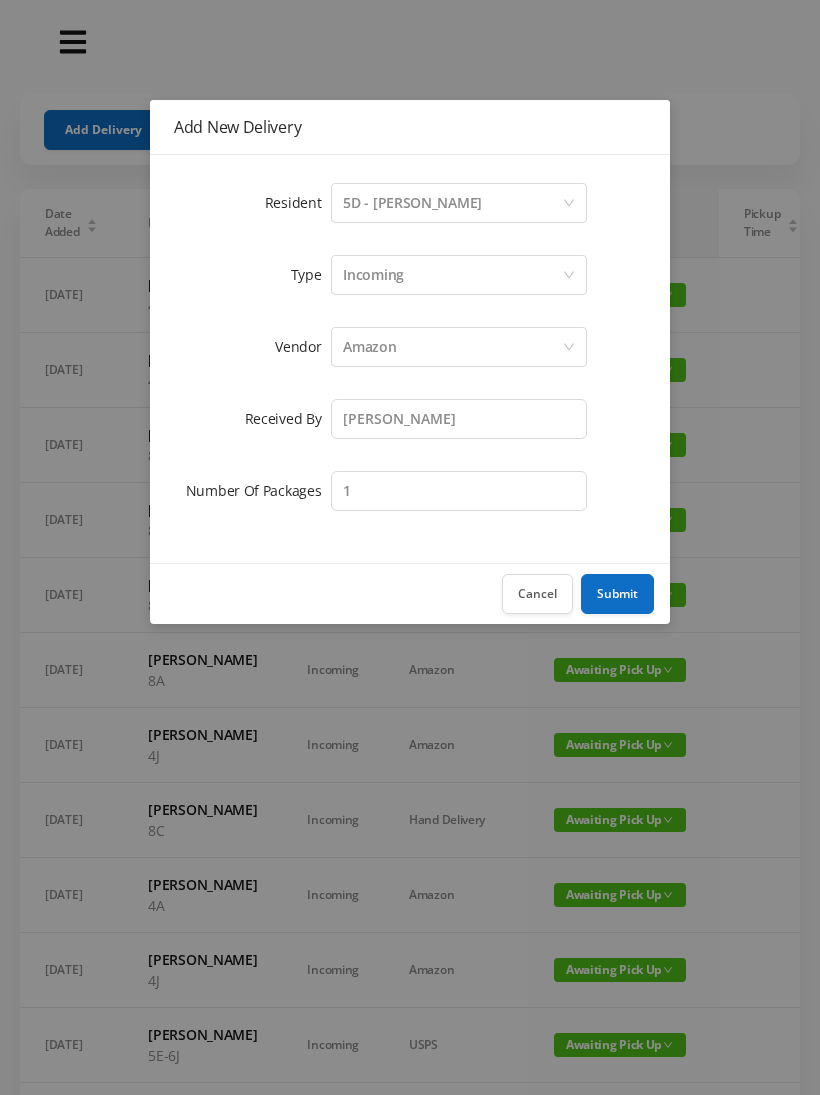 click on "Submit" at bounding box center [617, 594] 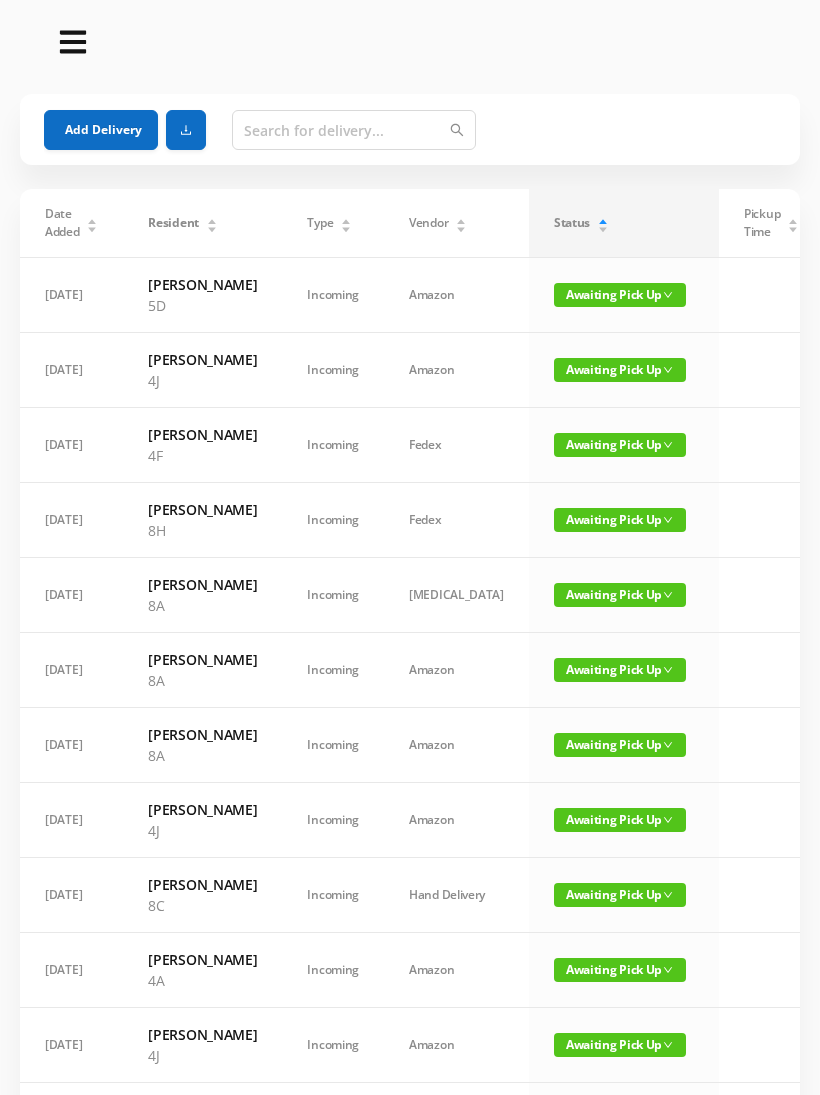 click on "Add Delivery" at bounding box center [101, 130] 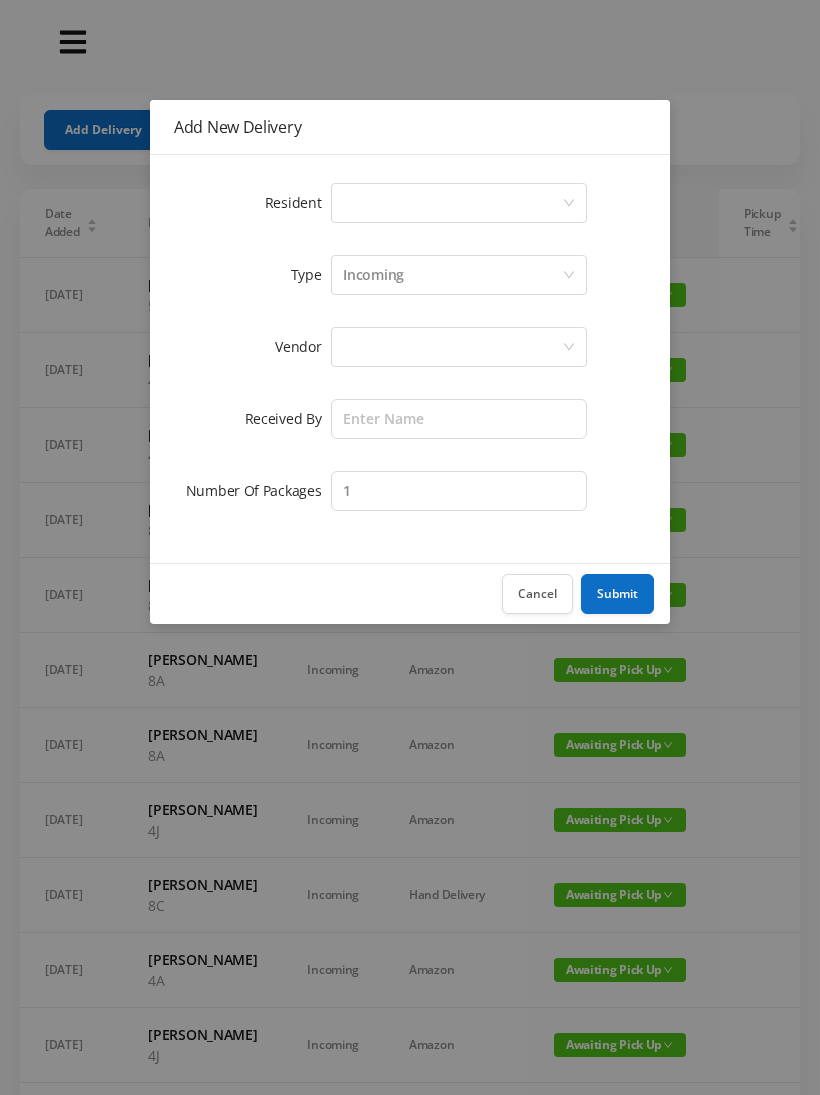 click on "Select a person" at bounding box center (452, 203) 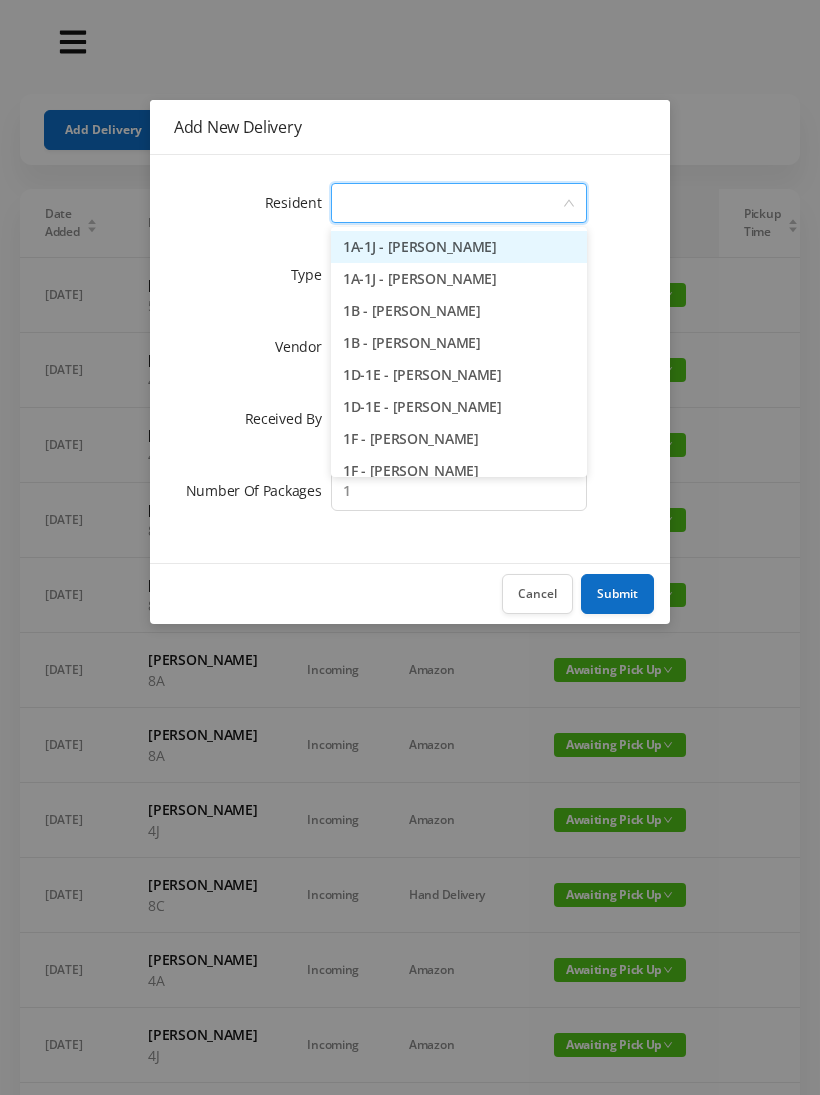 type on "3" 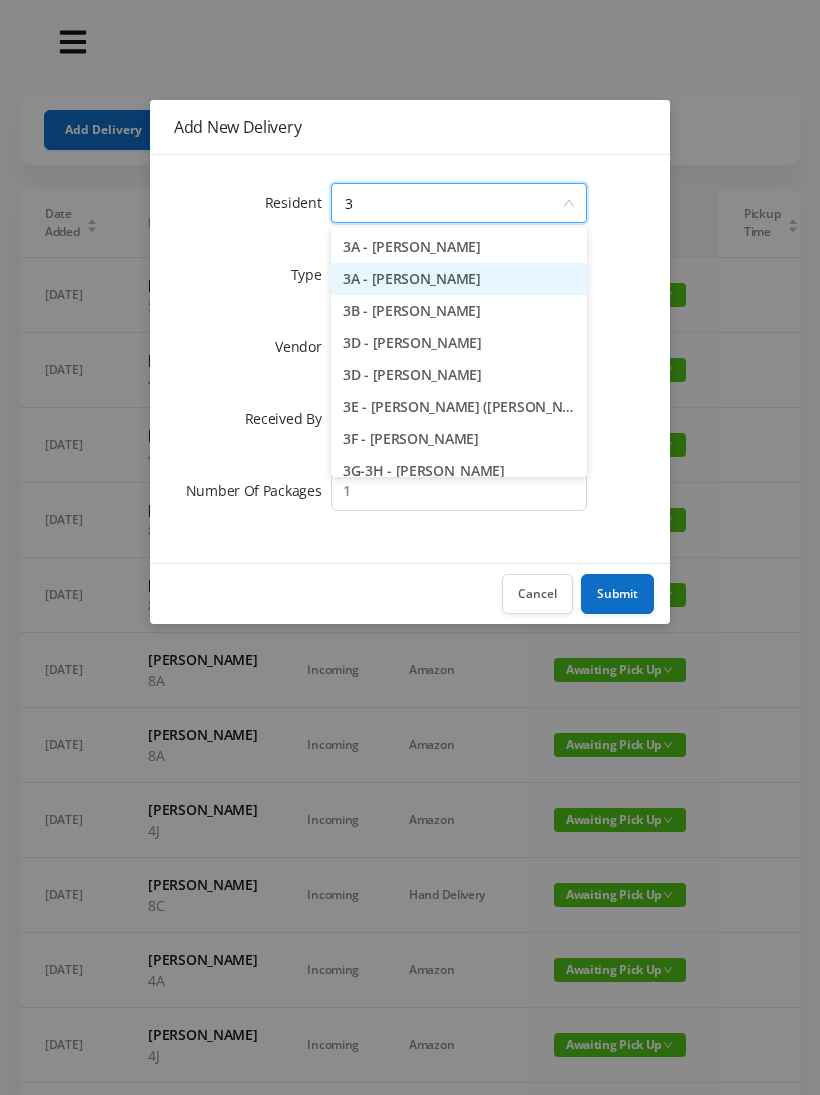 click on "3A - [PERSON_NAME]" at bounding box center [459, 279] 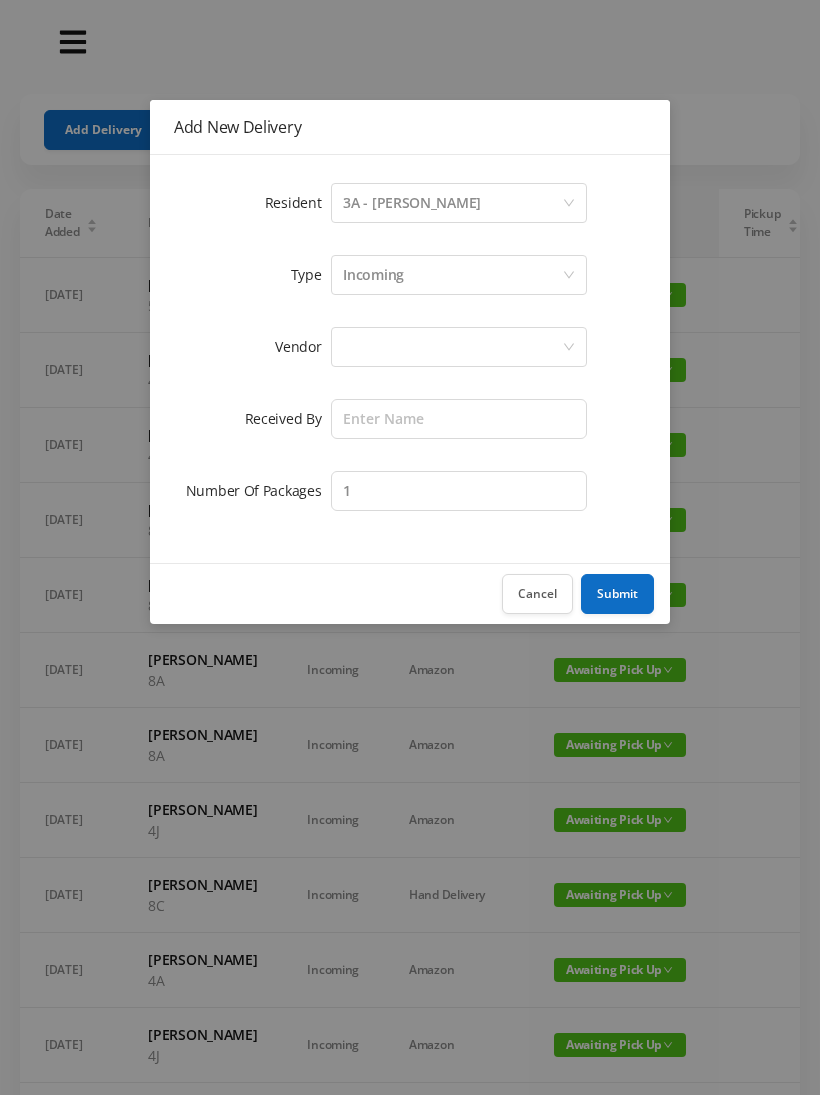 click at bounding box center (452, 347) 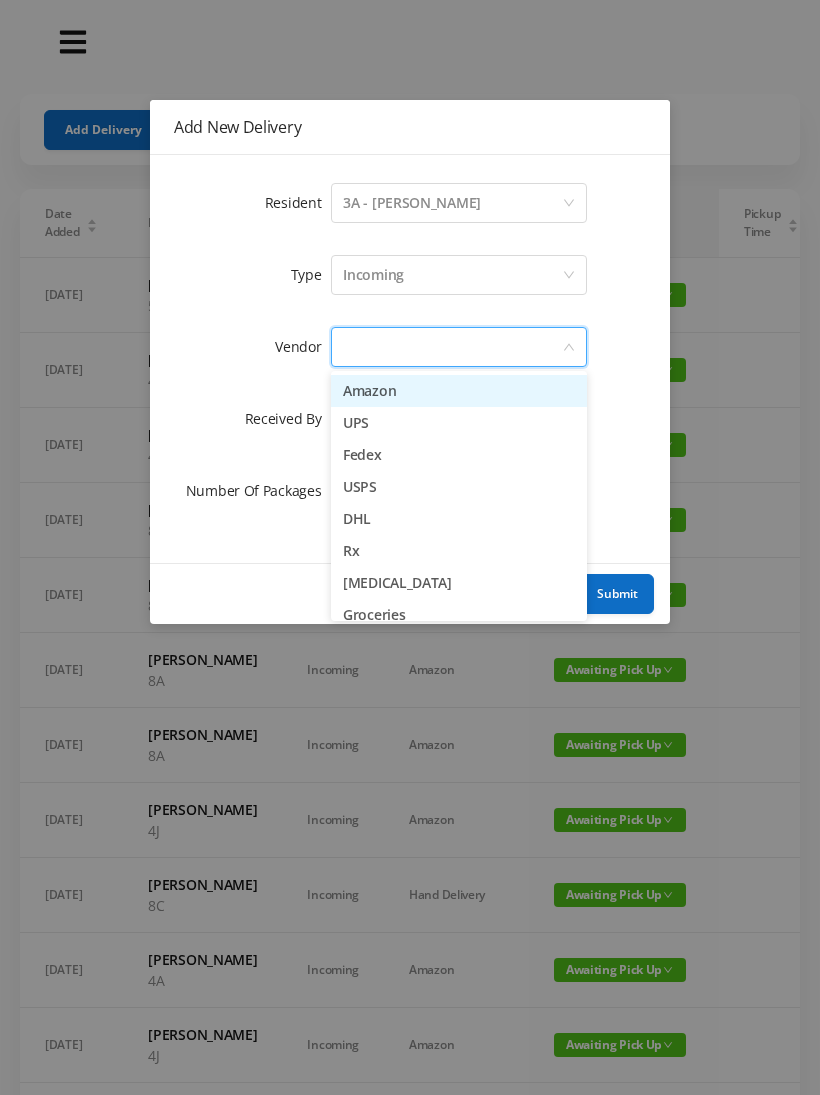 click on "Amazon" at bounding box center (459, 391) 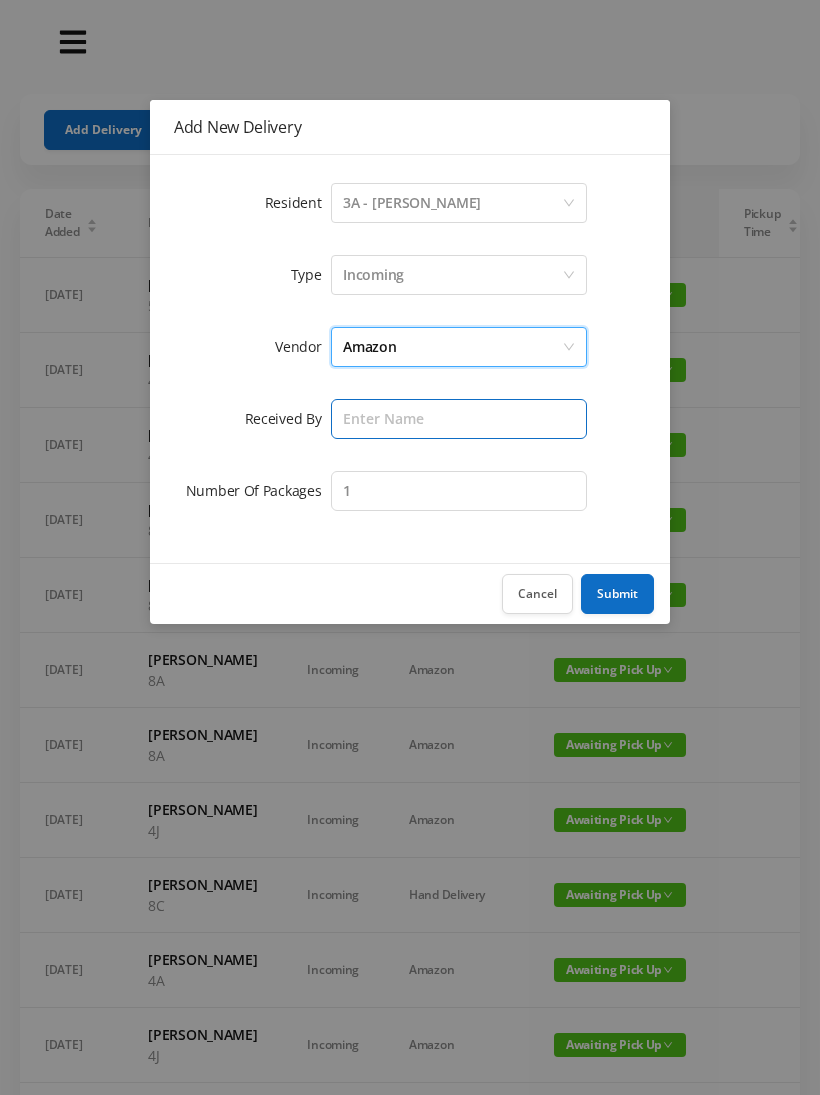 click at bounding box center [459, 419] 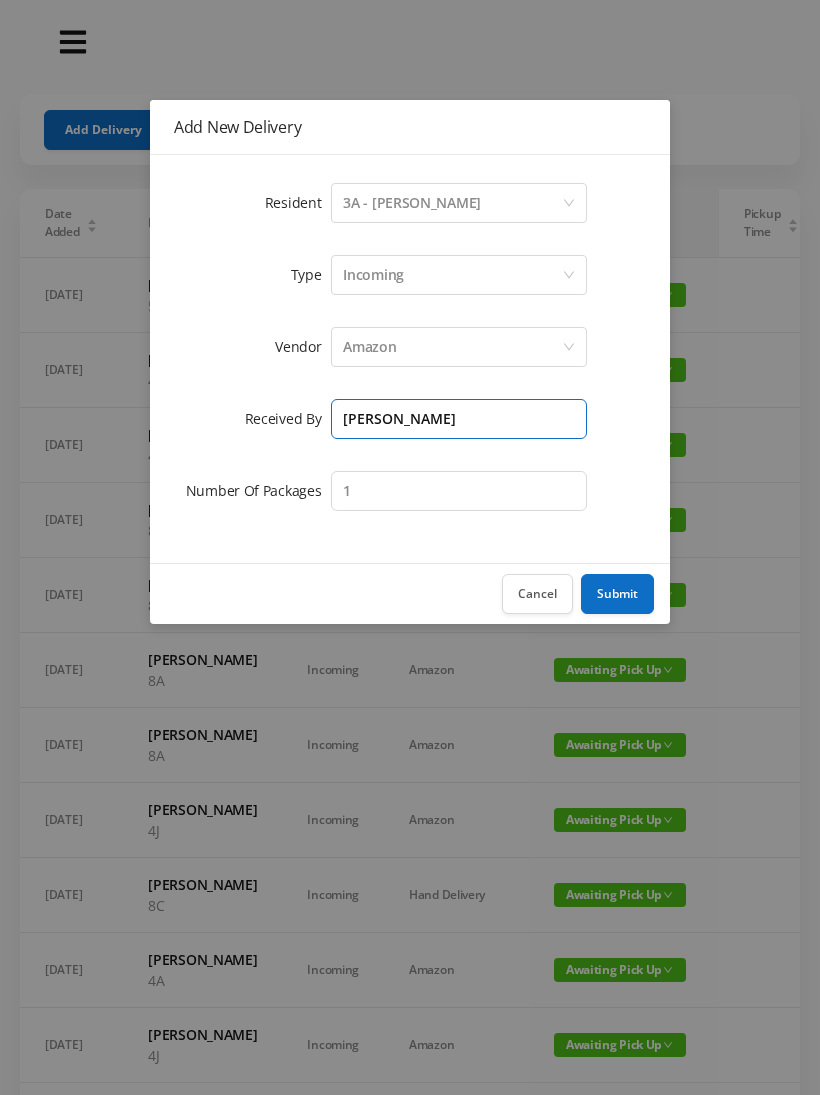 type on "[PERSON_NAME]" 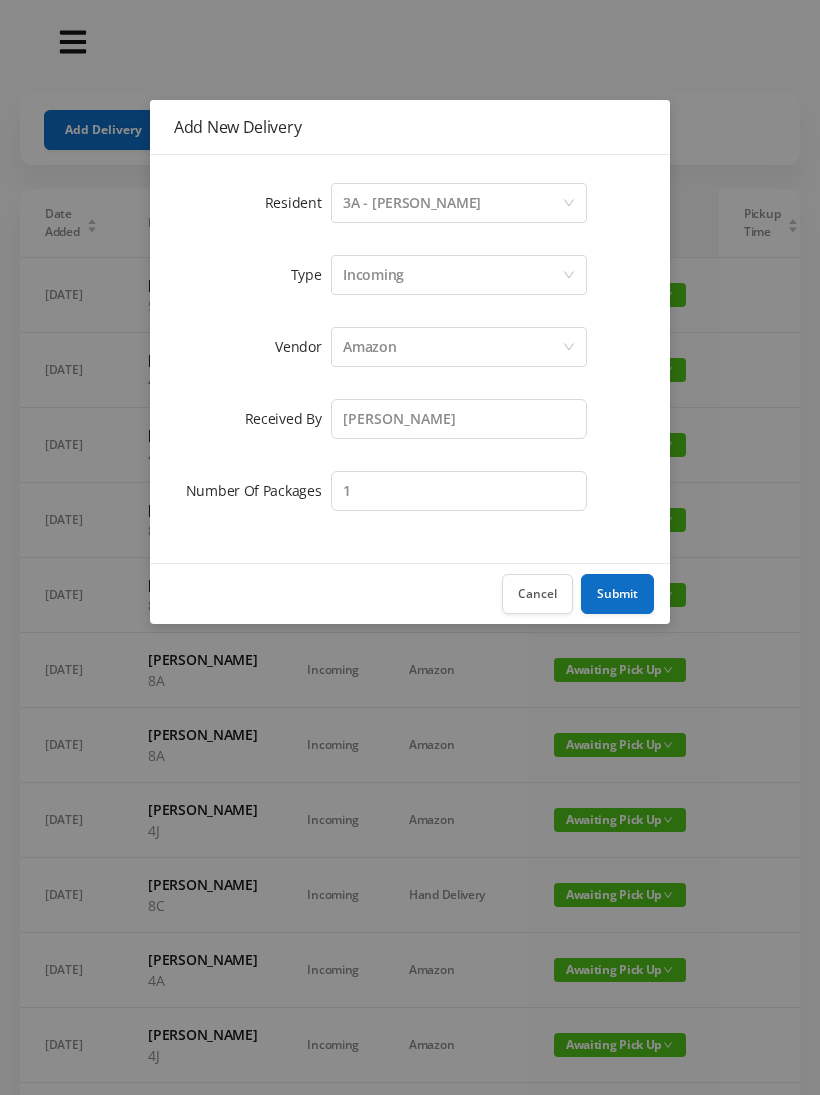 click on "Submit" at bounding box center [617, 594] 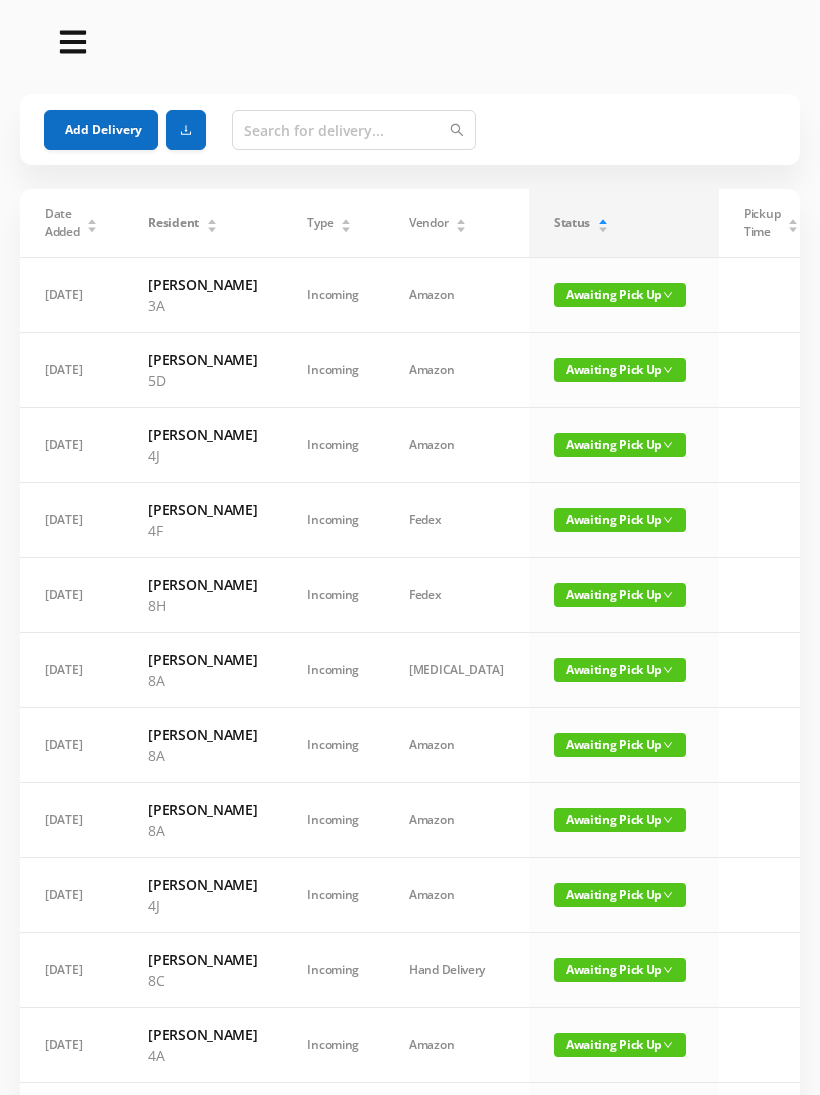 click on "Add Delivery" at bounding box center (101, 130) 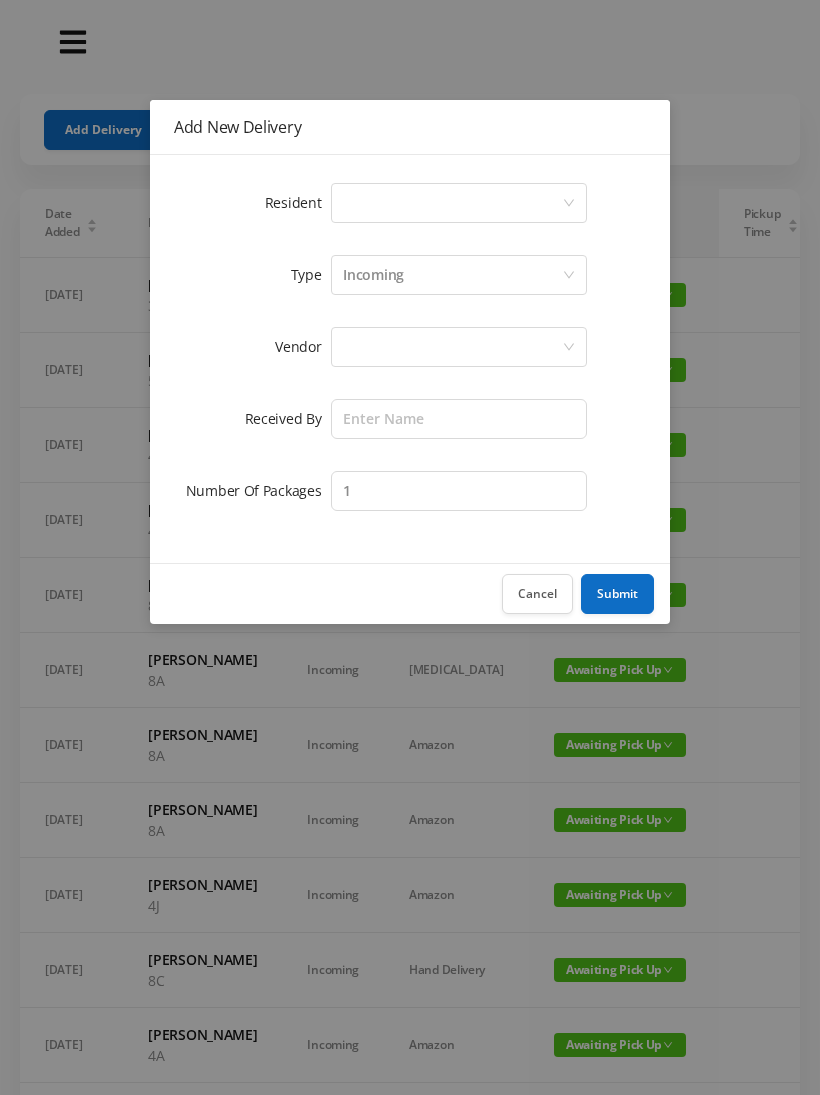 click on "Select a person" at bounding box center [452, 203] 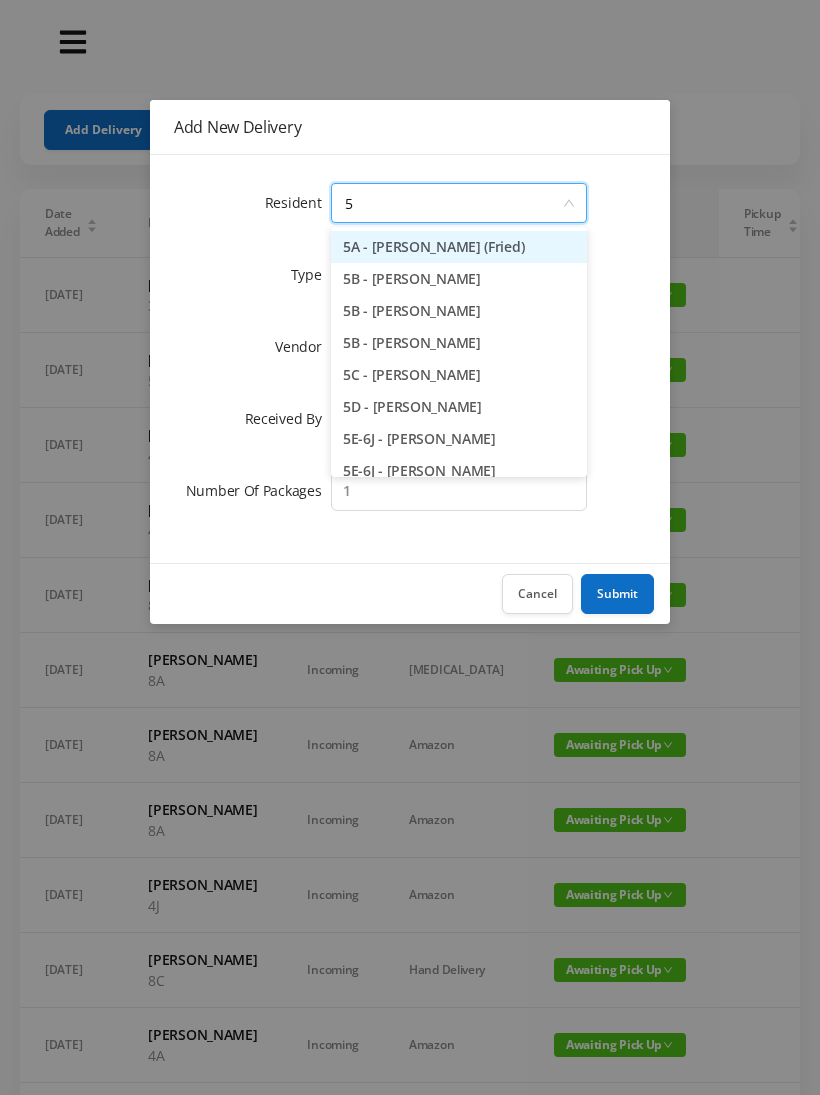 type on "5b" 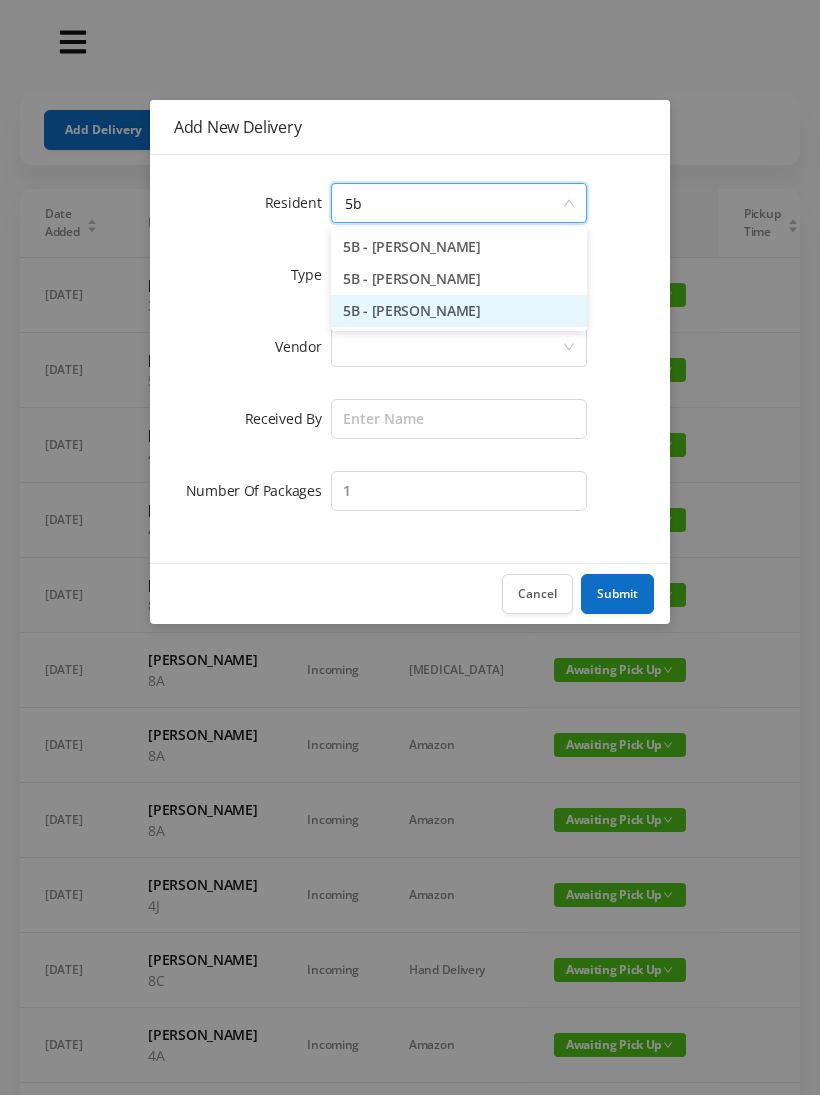 click on "5B - [PERSON_NAME]" at bounding box center [459, 311] 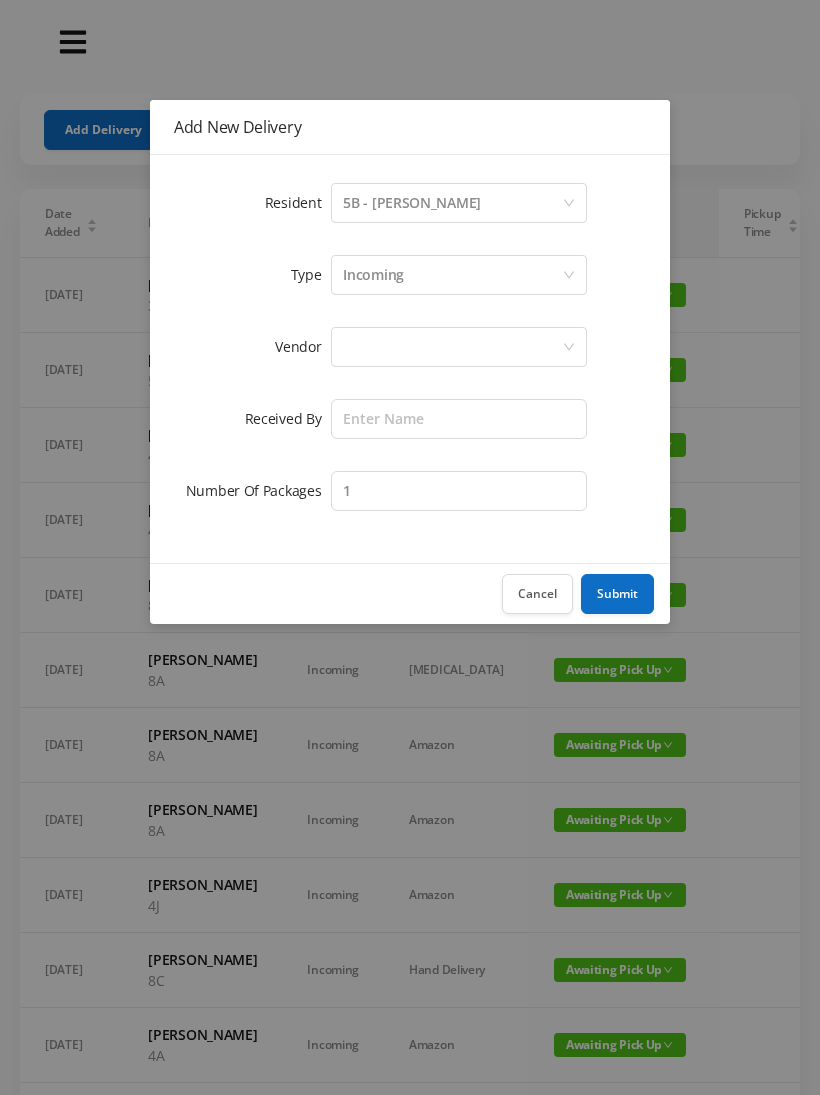 click at bounding box center (452, 347) 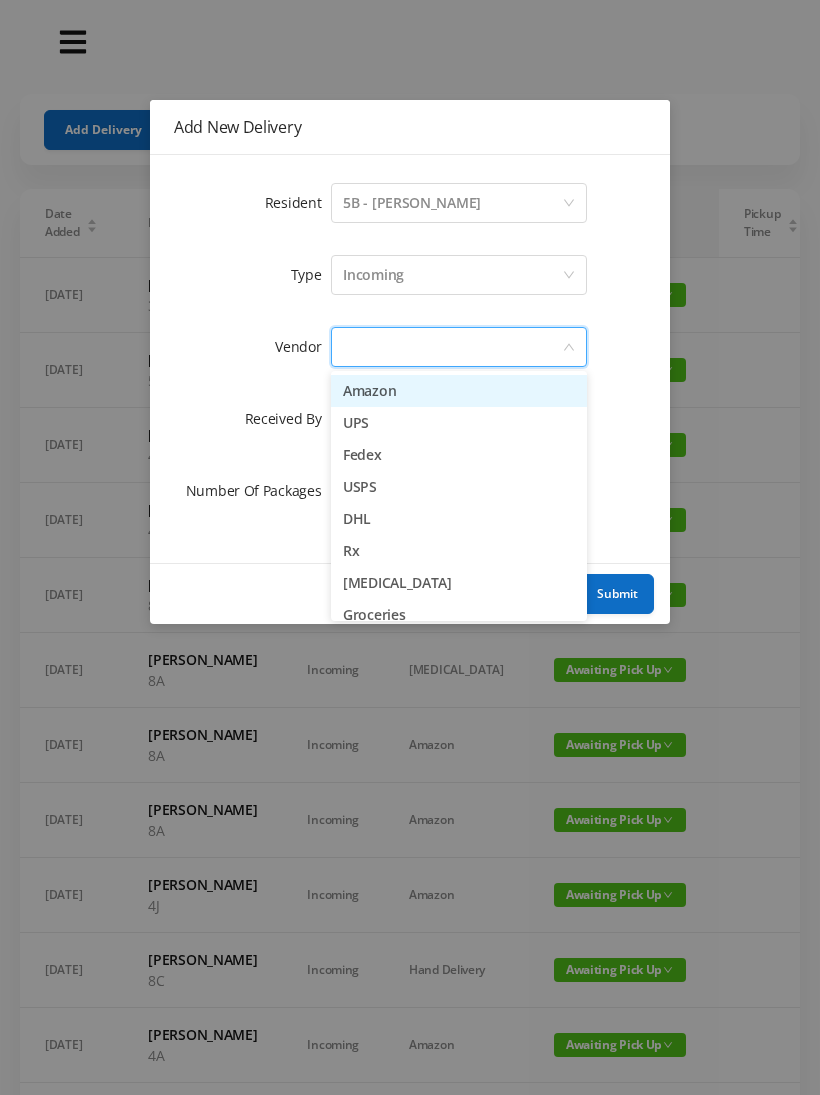 click on "Amazon" at bounding box center [459, 391] 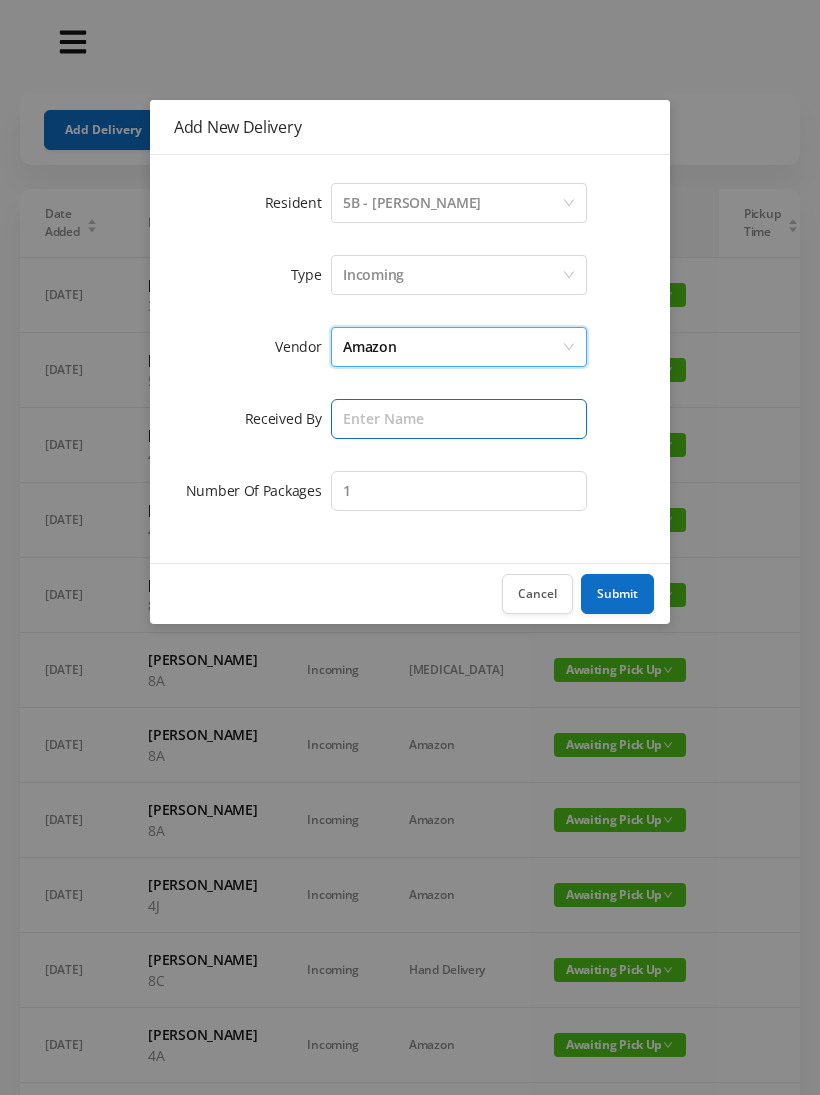 click at bounding box center [459, 419] 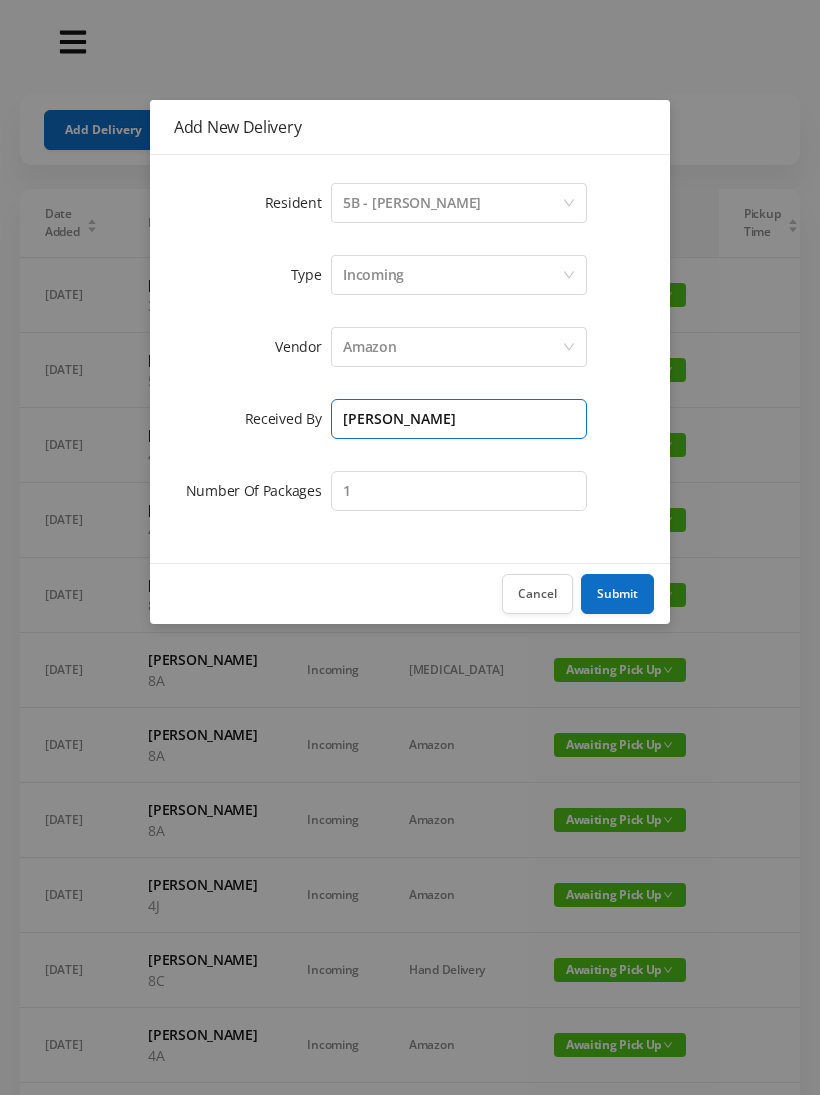 type on "[PERSON_NAME]" 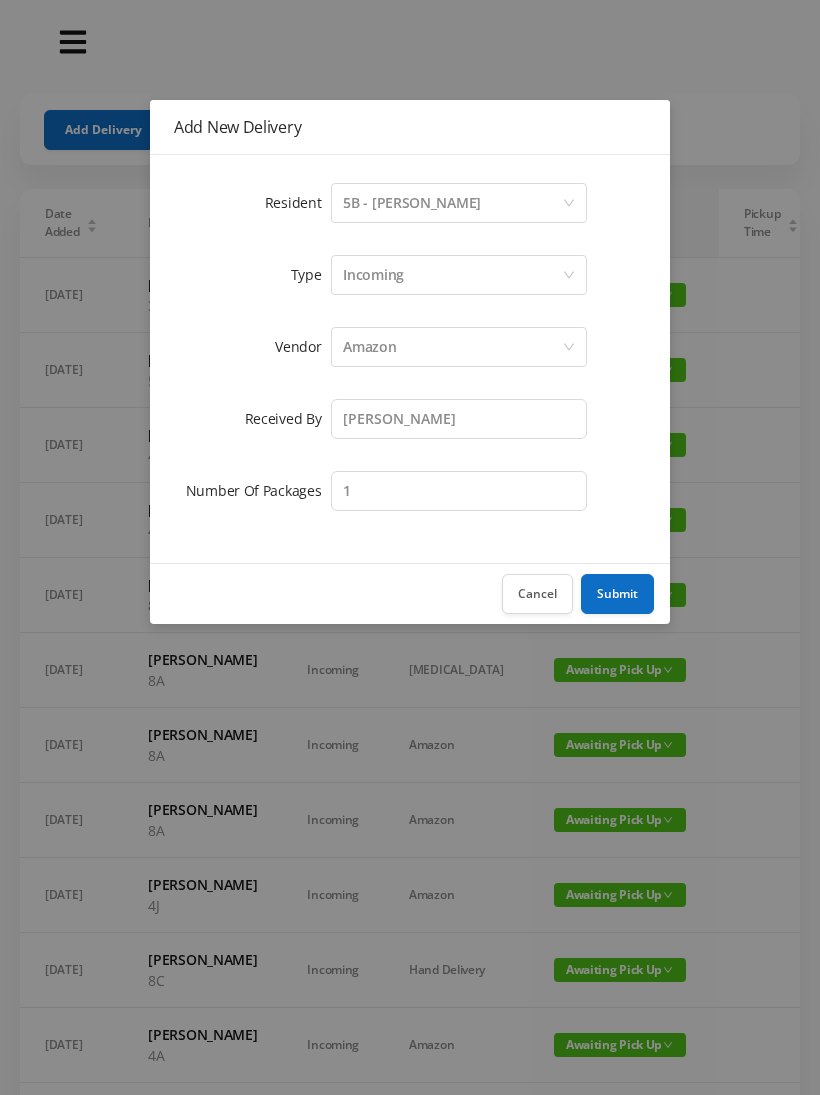 click on "Submit" at bounding box center [617, 594] 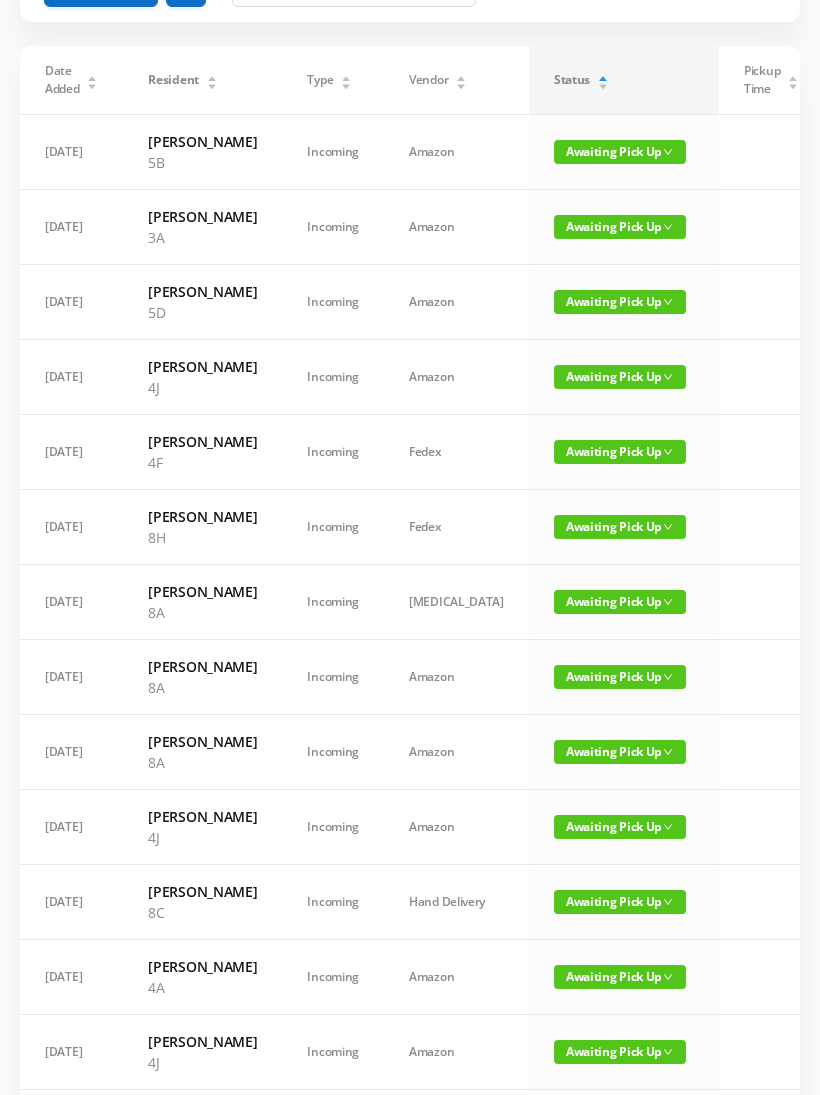 scroll, scrollTop: 0, scrollLeft: 0, axis: both 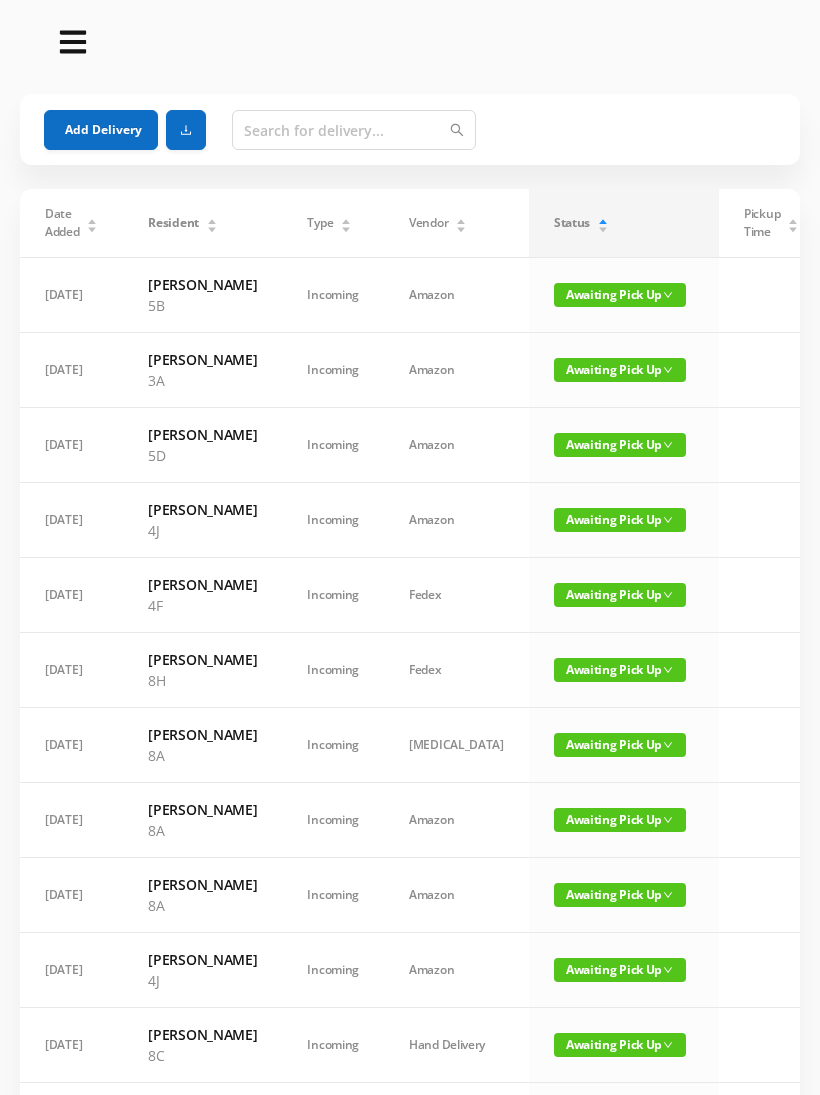 click on "Add Delivery" at bounding box center (101, 130) 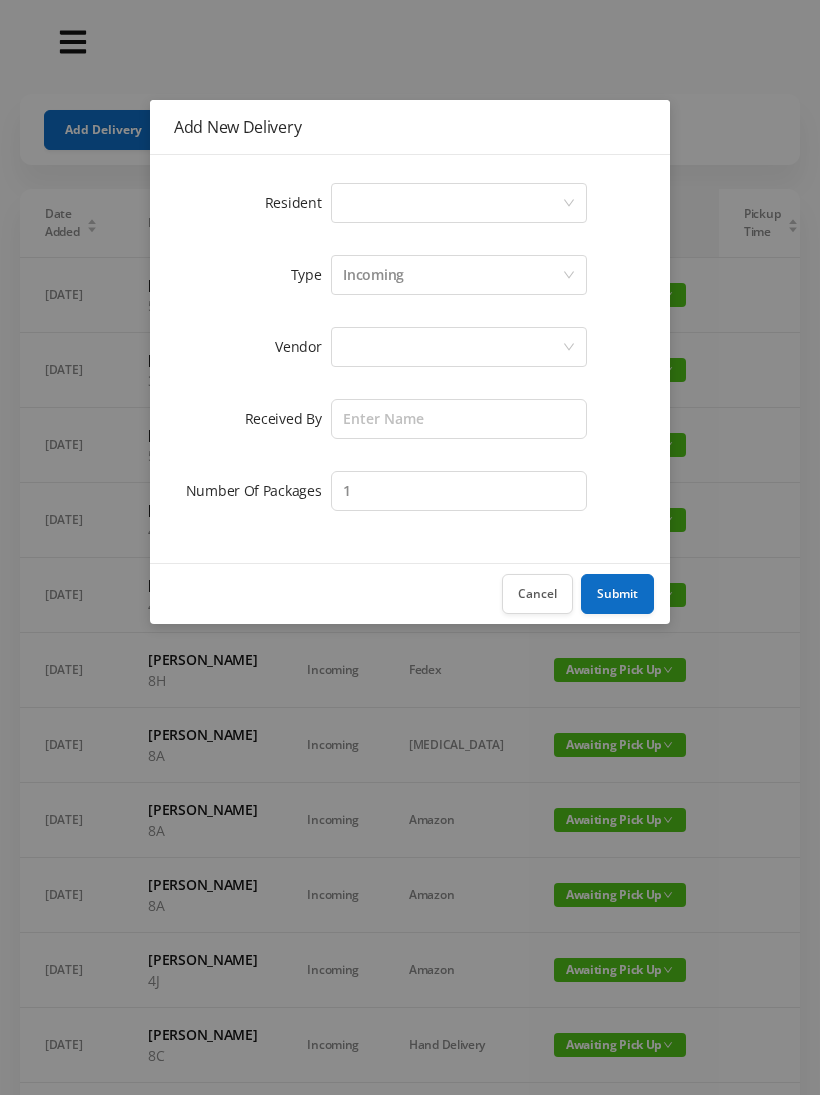 click on "Select a person" at bounding box center (452, 203) 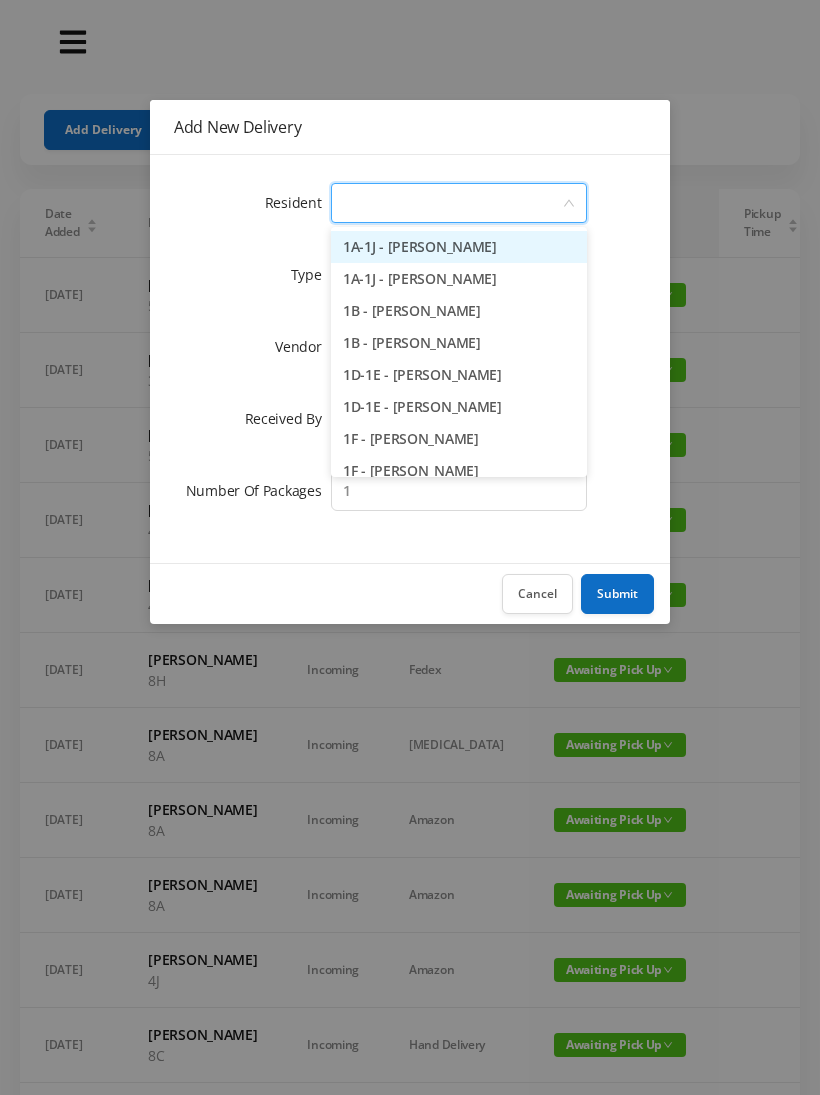 type on "4" 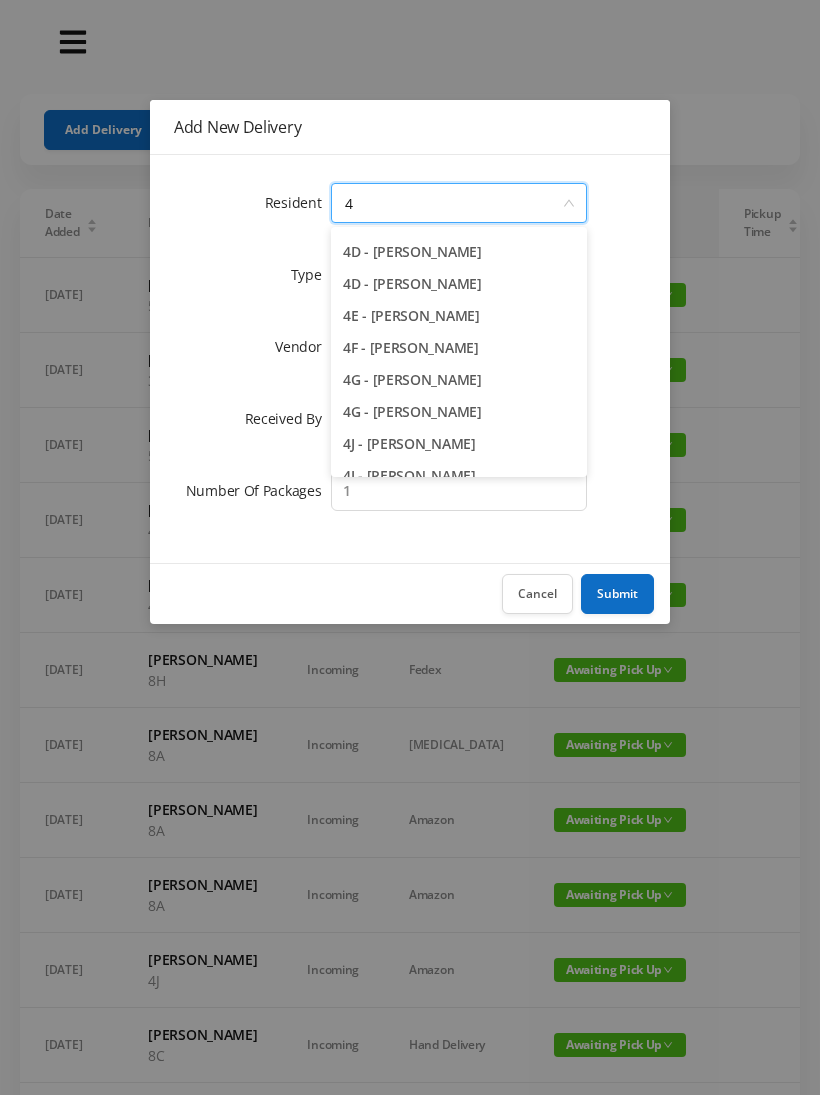 scroll, scrollTop: 217, scrollLeft: 0, axis: vertical 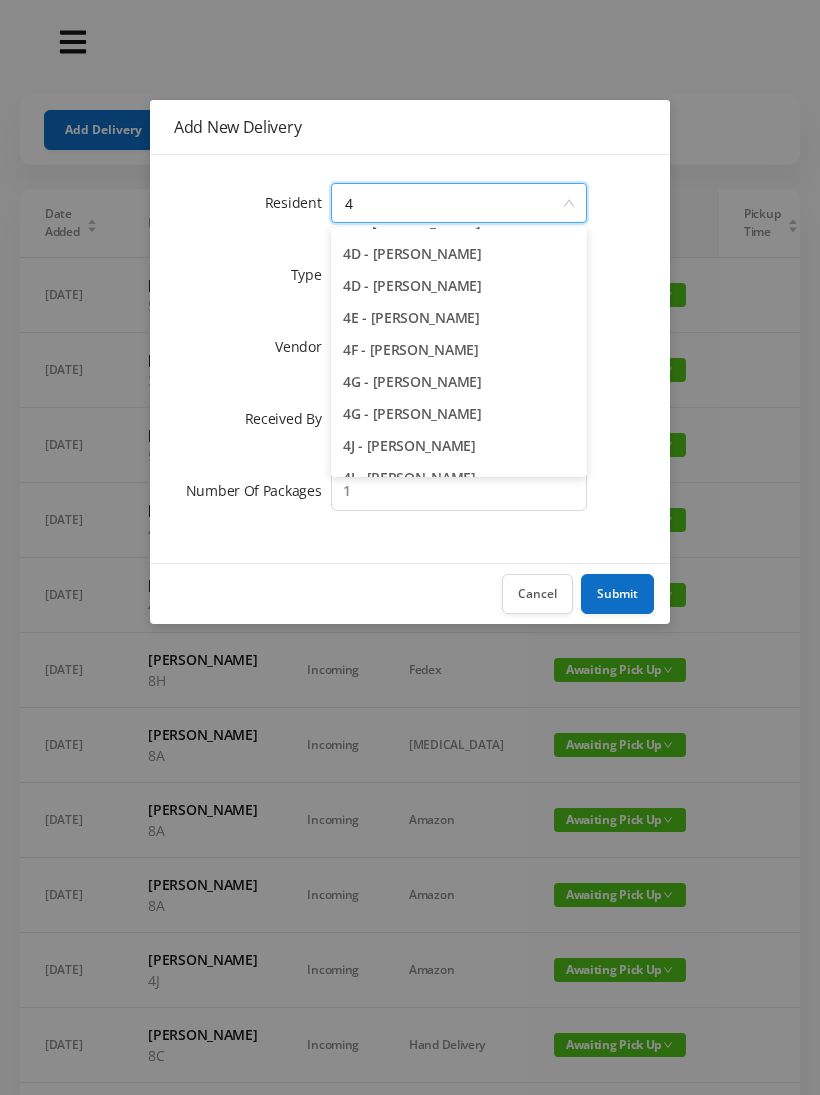 click on "4F - [PERSON_NAME]" at bounding box center [459, 350] 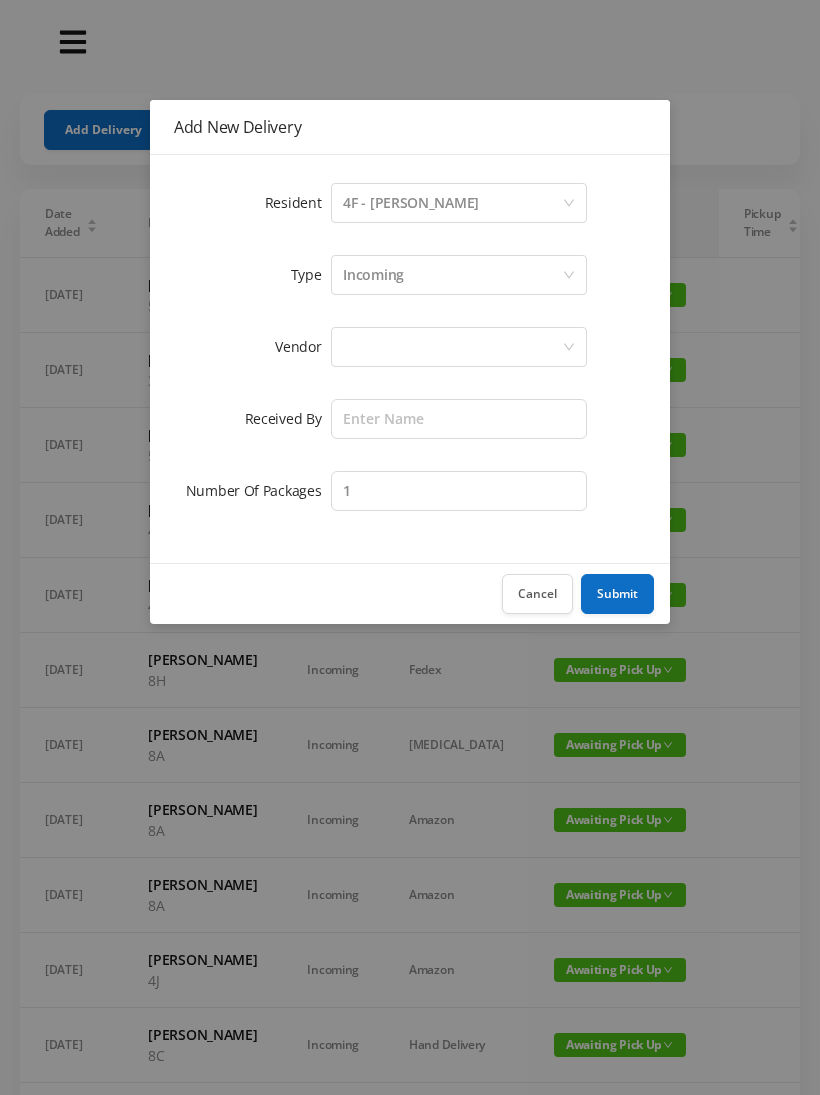 click at bounding box center [452, 347] 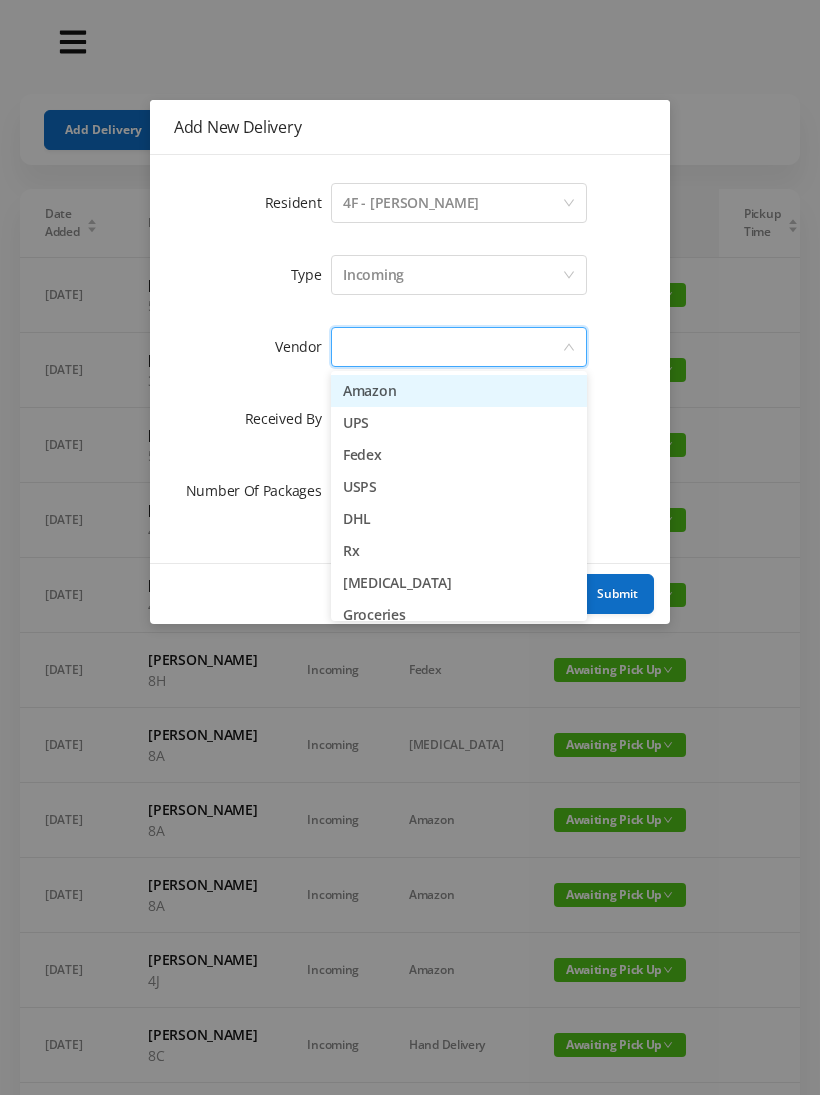 click on "Amazon" at bounding box center (459, 391) 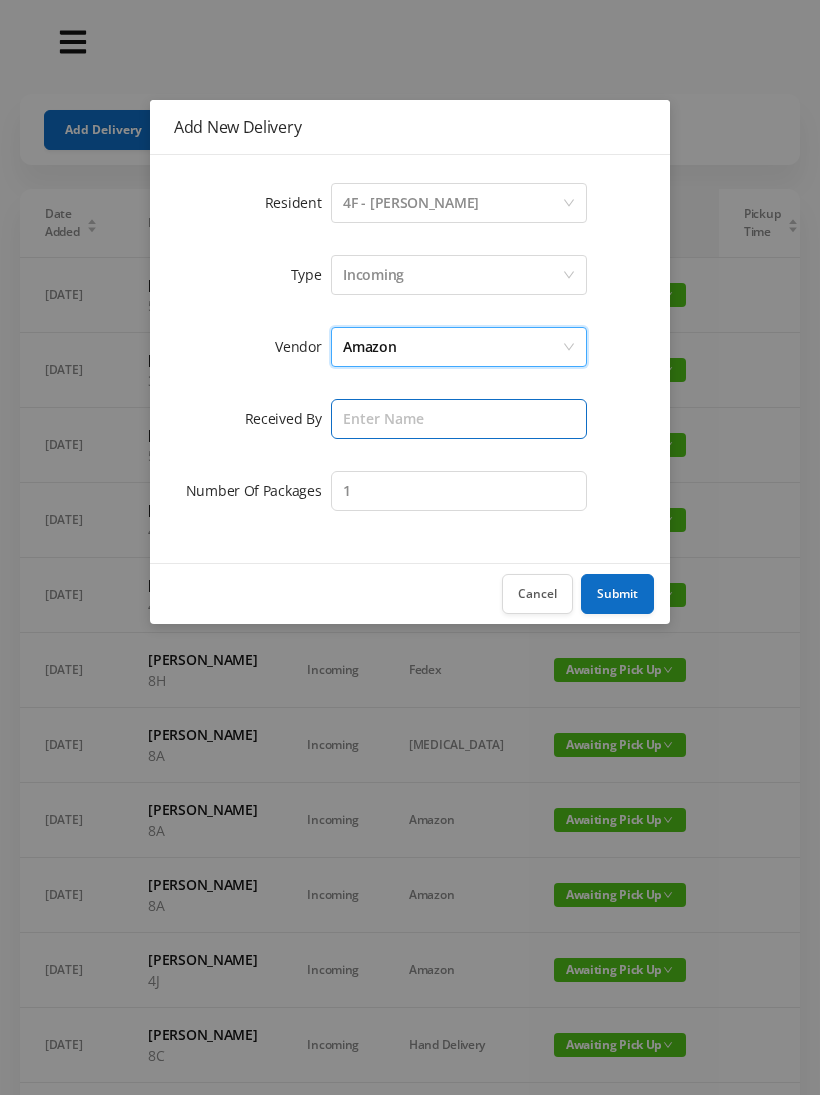 click at bounding box center [459, 419] 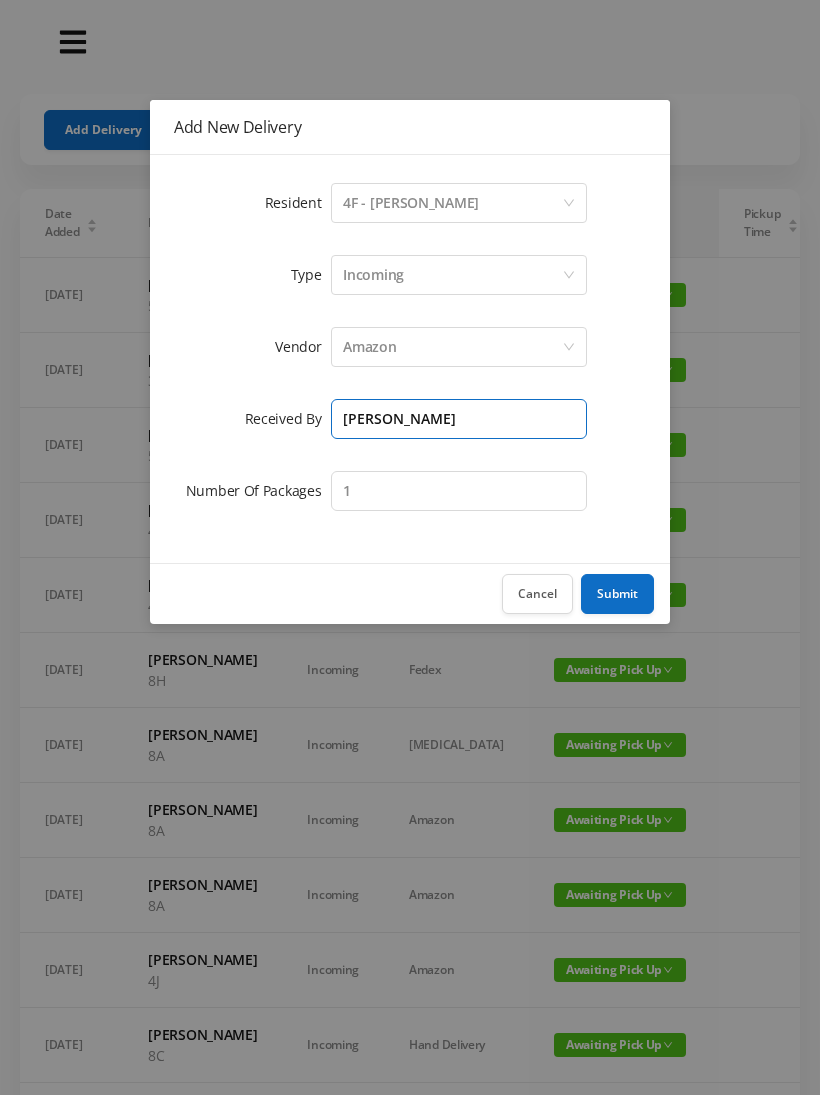 type on "[PERSON_NAME]" 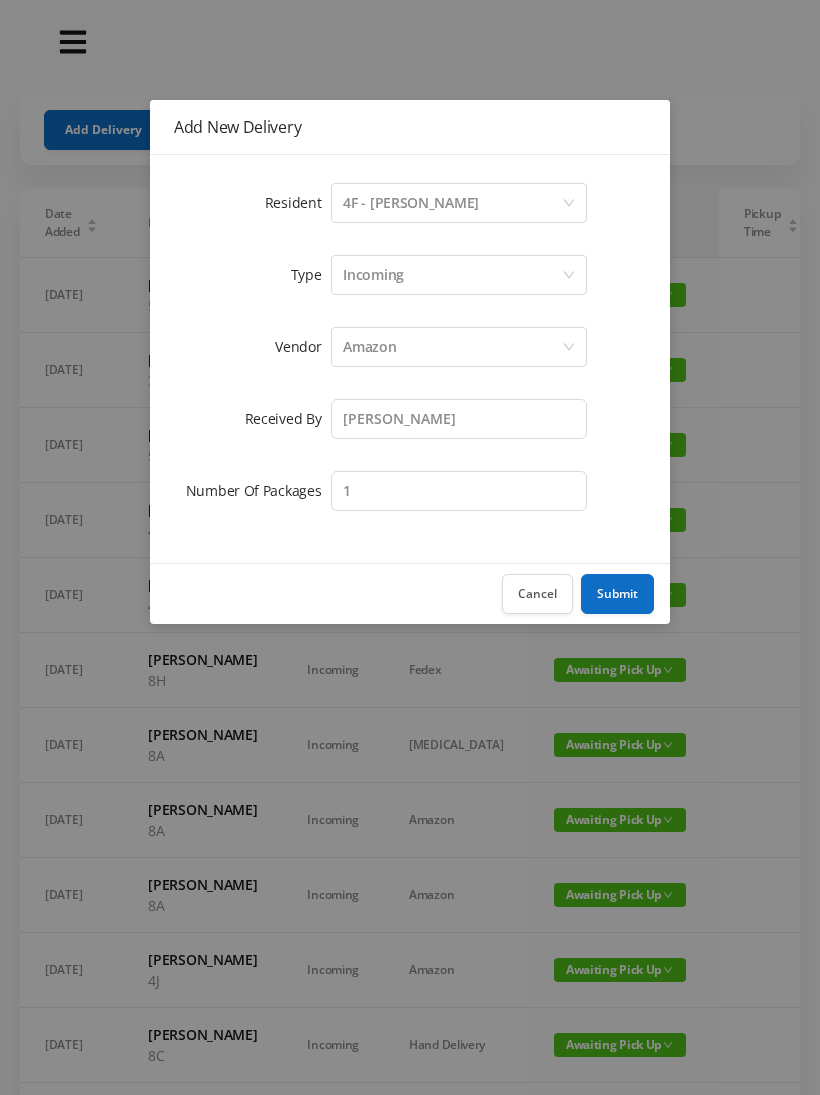 click on "Submit" at bounding box center (617, 594) 